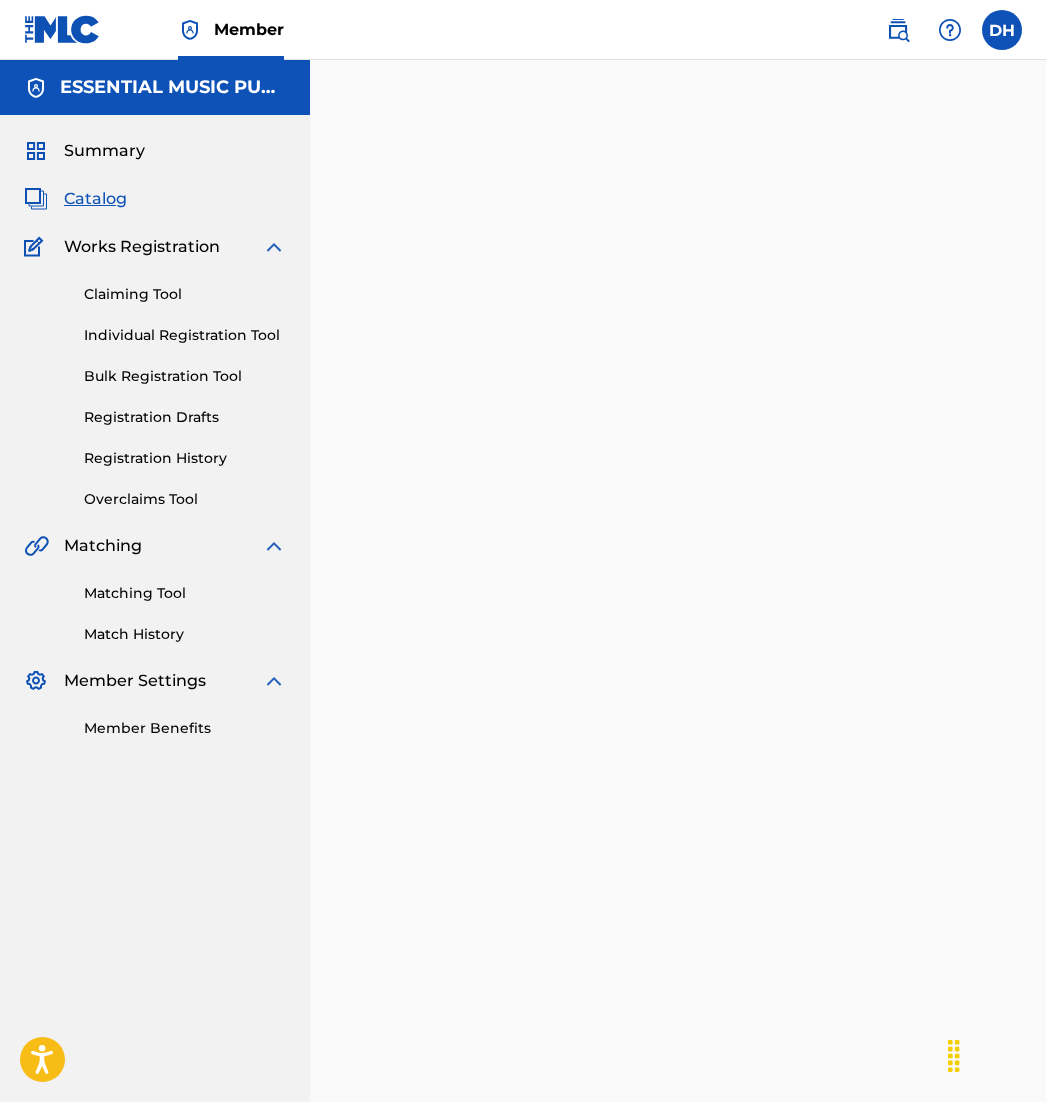 scroll, scrollTop: 0, scrollLeft: 0, axis: both 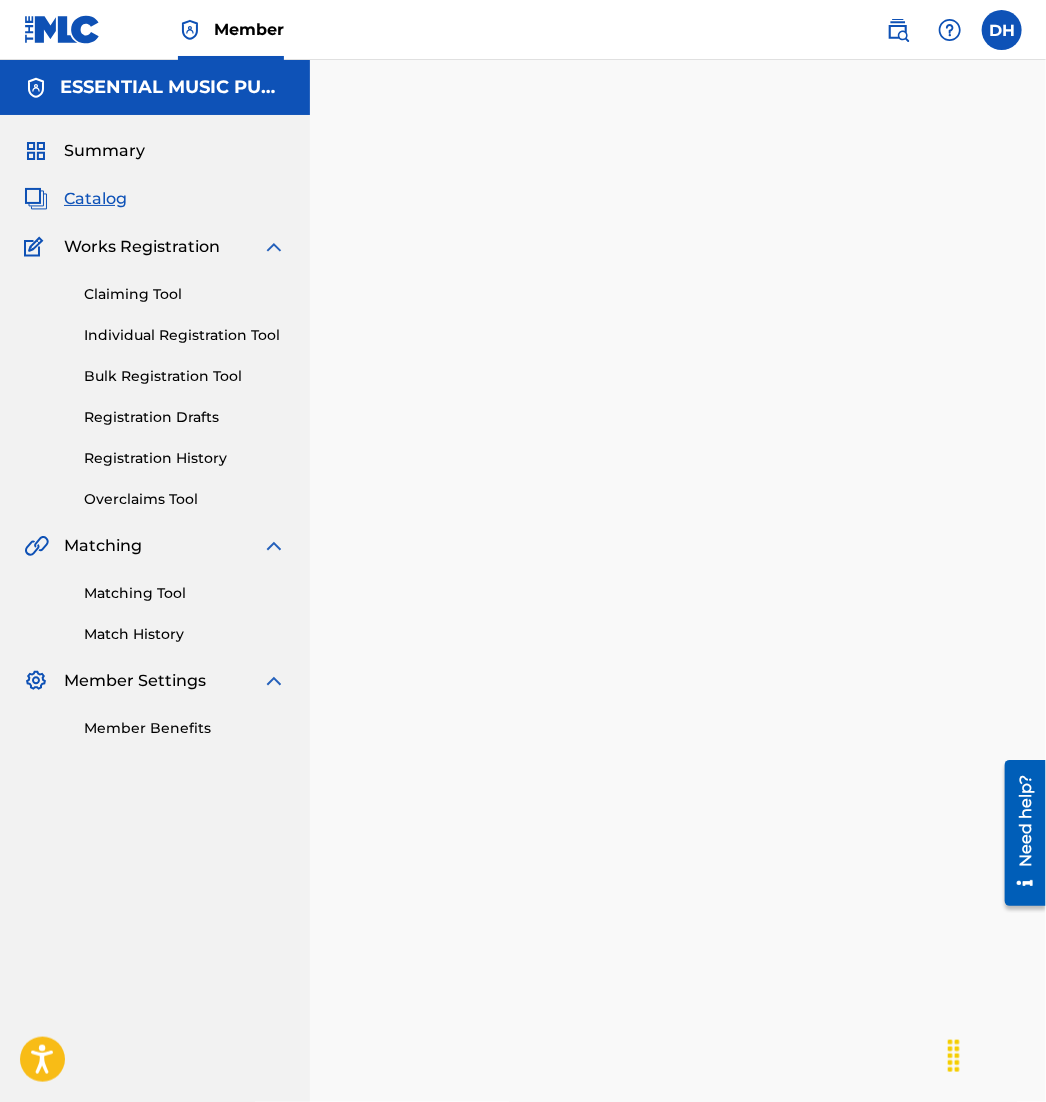 click on "Catalog" at bounding box center [95, 199] 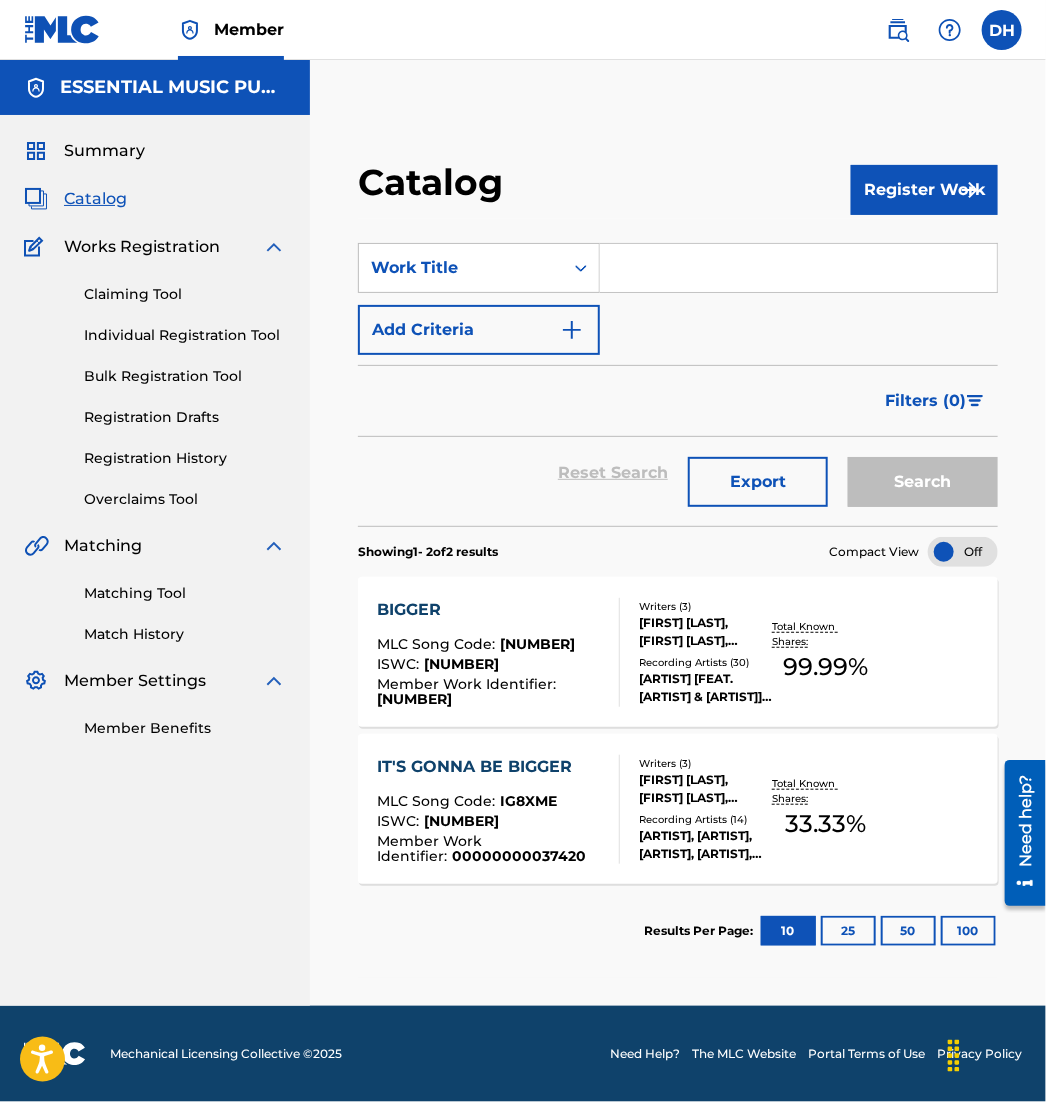 click at bounding box center [798, 268] 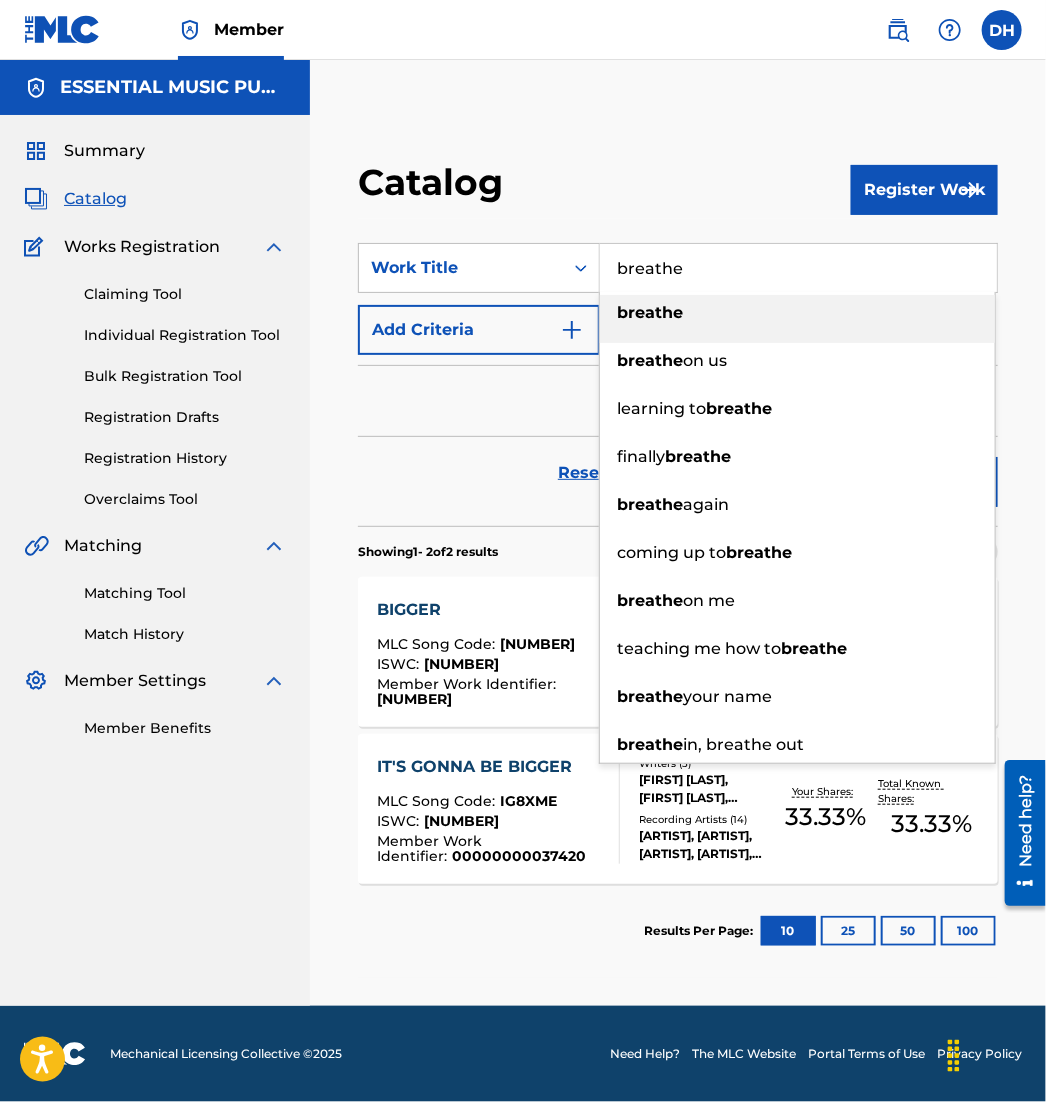 type on "breathe" 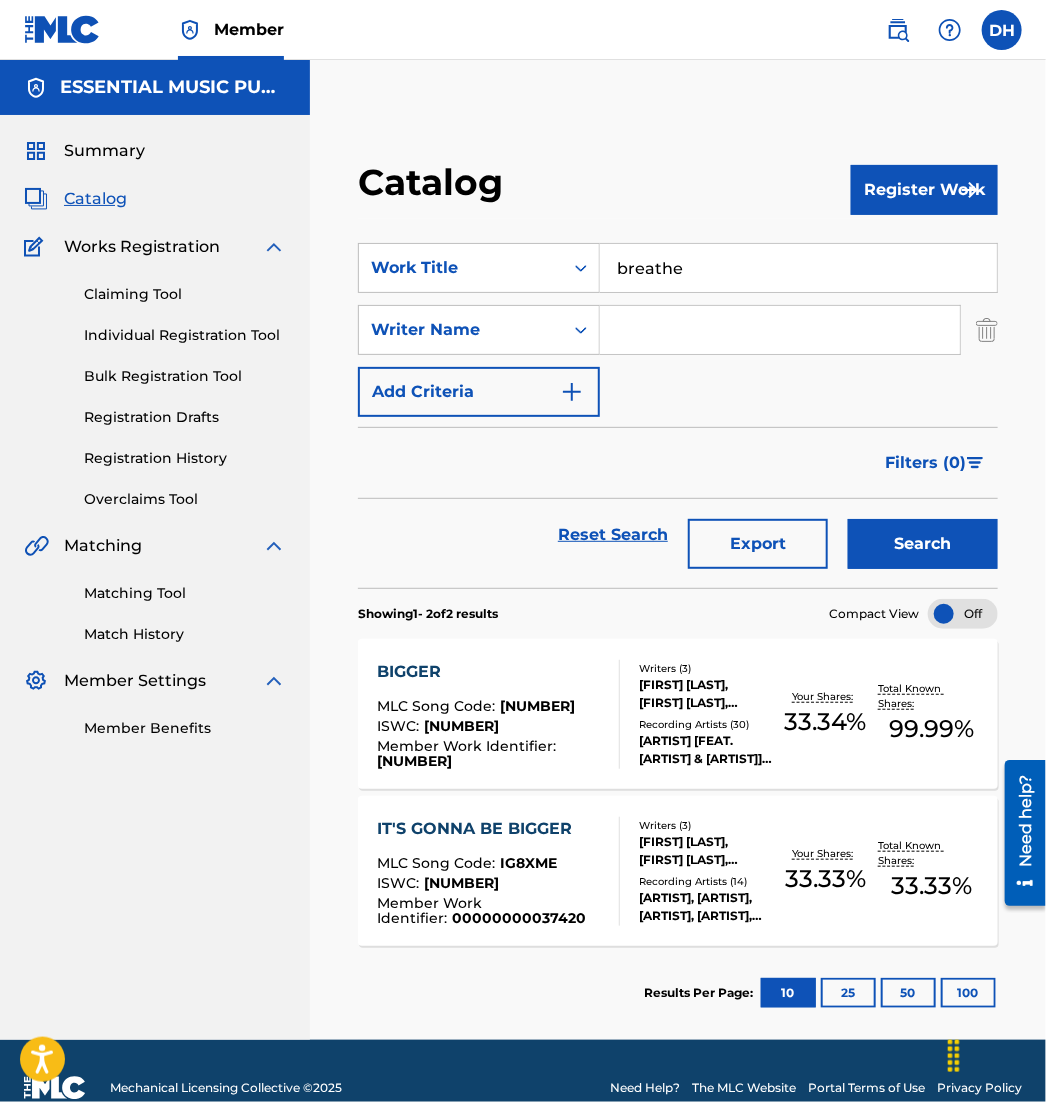 click at bounding box center [780, 330] 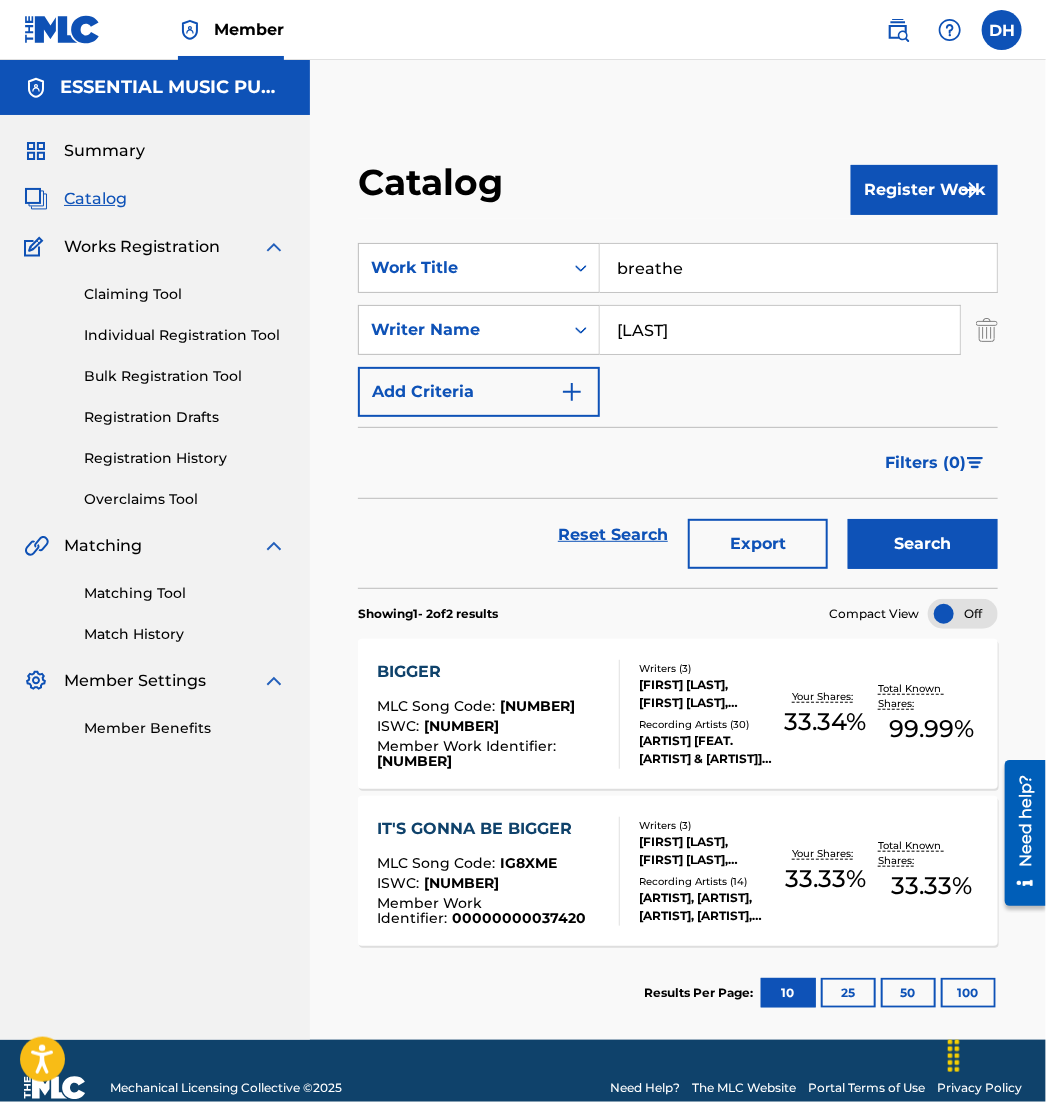 type on "mcreynolds" 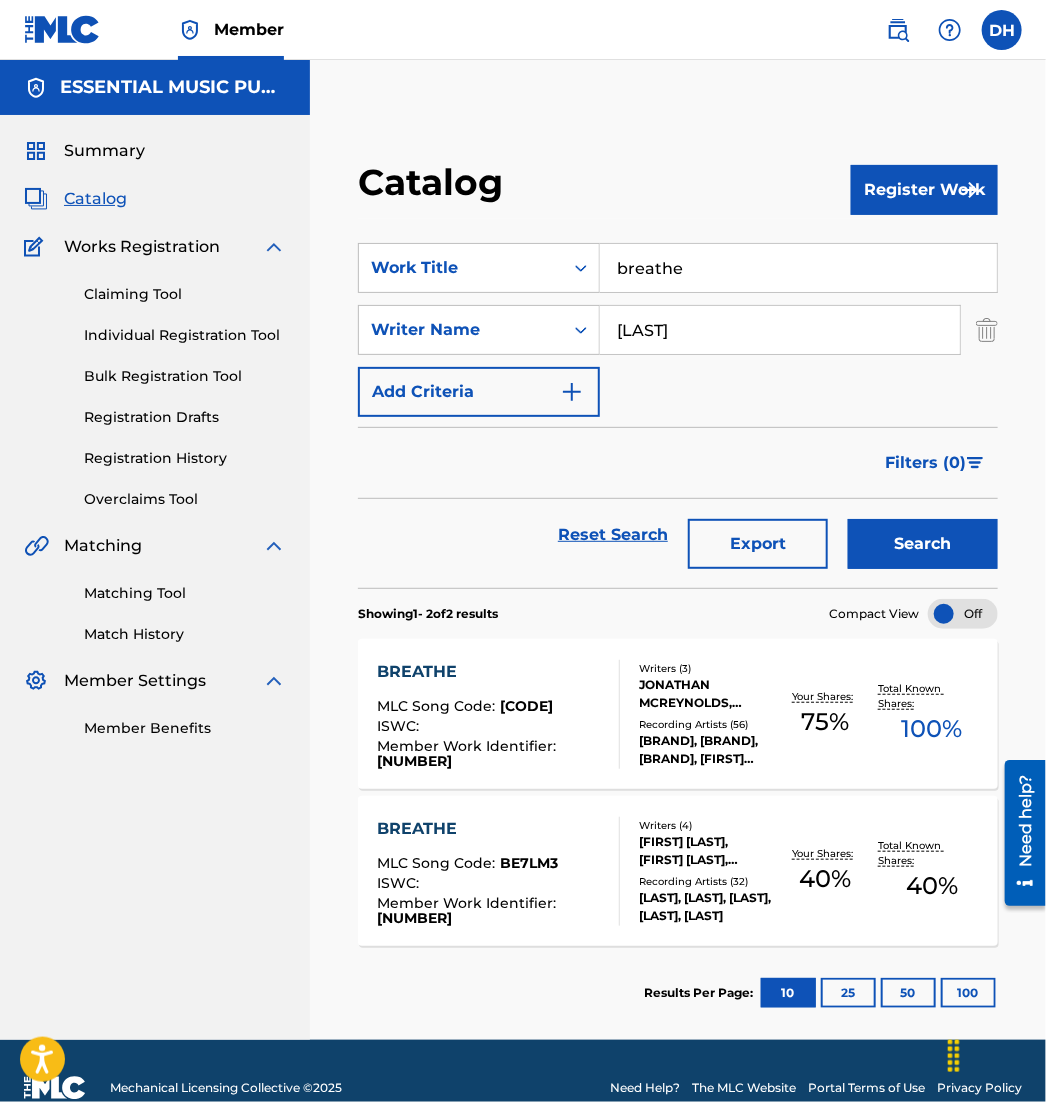 click on "BREATHE MLC Song Code : BB1OIZ ISWC : Member Work Identifier : 00000000027721" at bounding box center [490, 714] 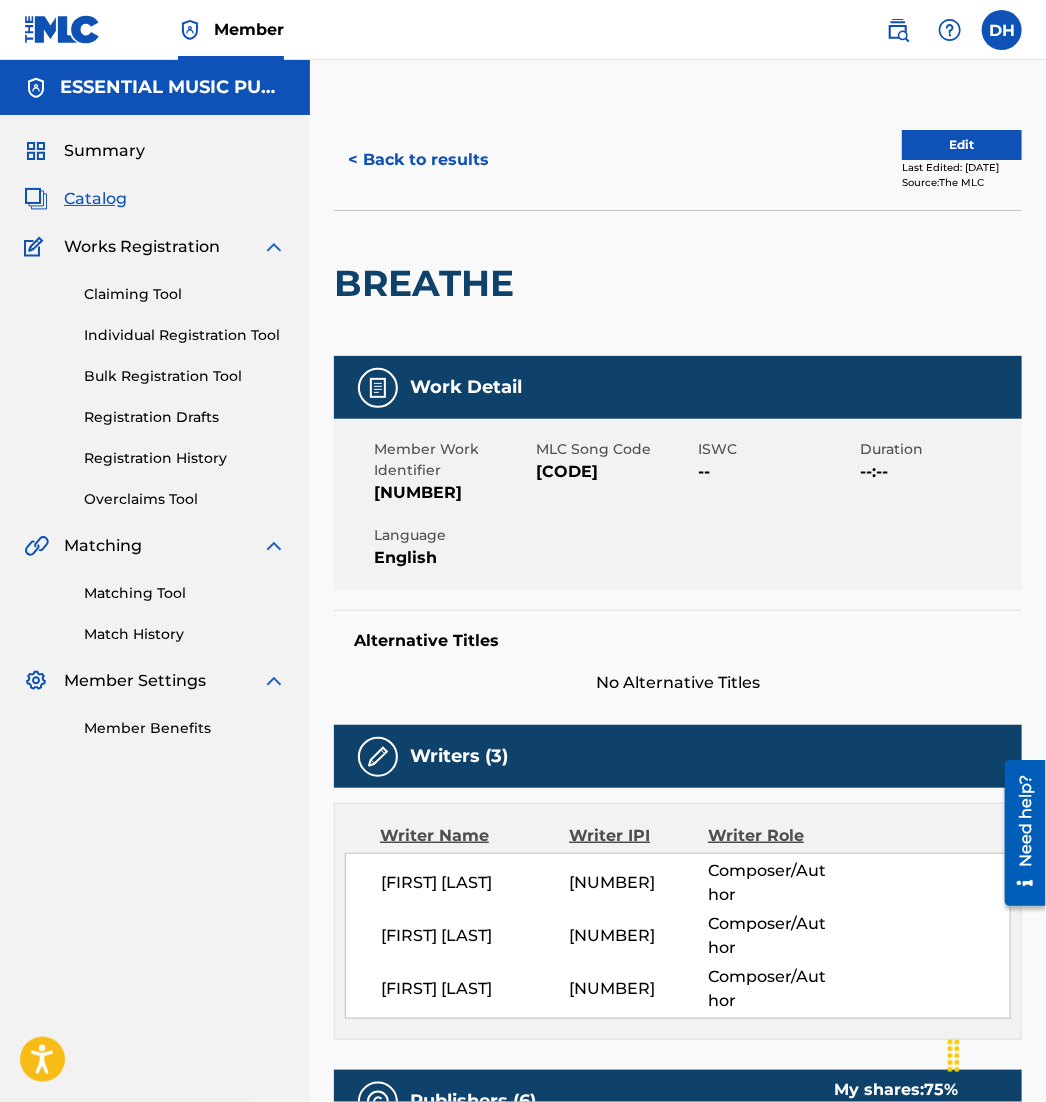click on "Edit" at bounding box center (962, 145) 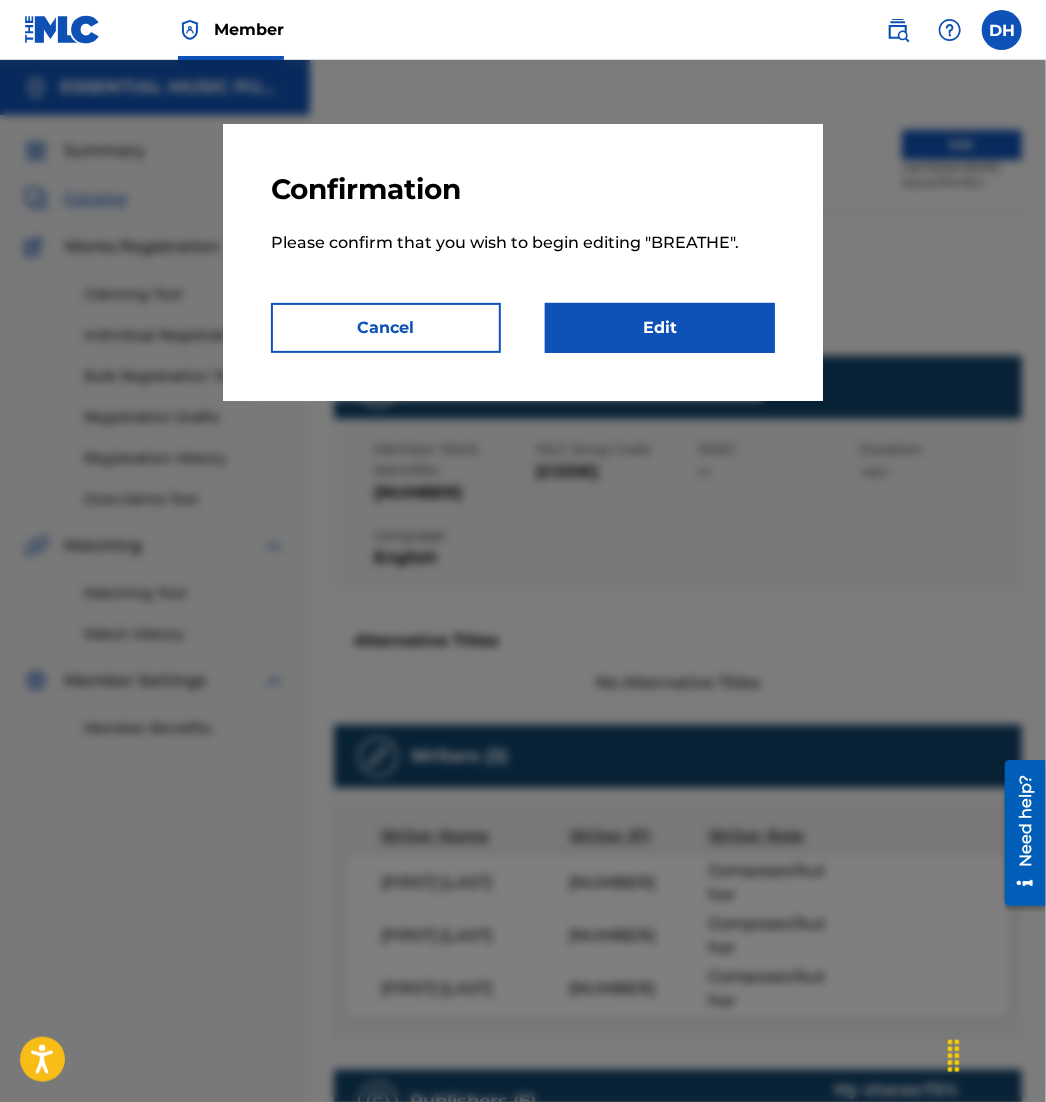 click on "Edit" at bounding box center [660, 328] 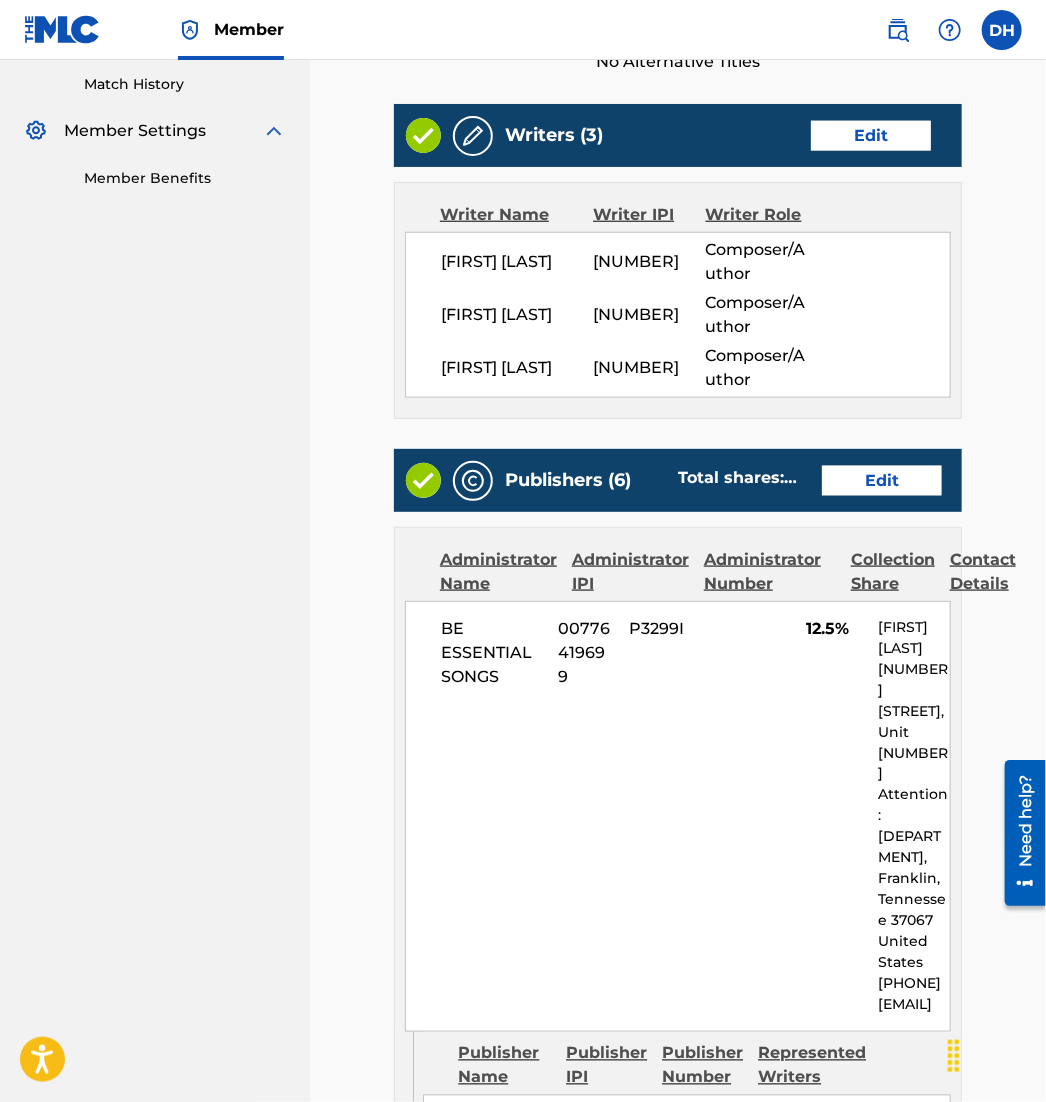 scroll, scrollTop: 534, scrollLeft: 0, axis: vertical 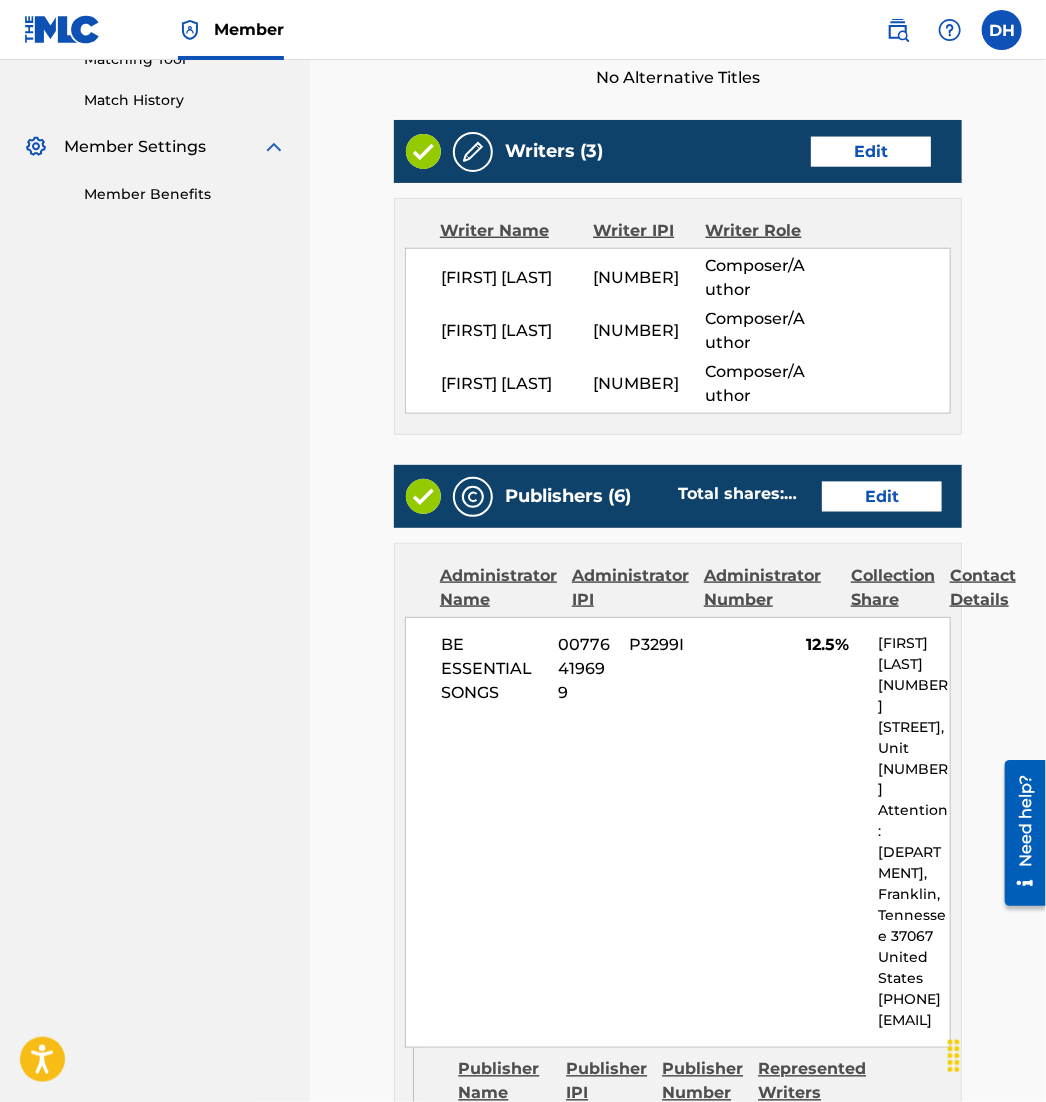 click on "Edit" at bounding box center [871, 152] 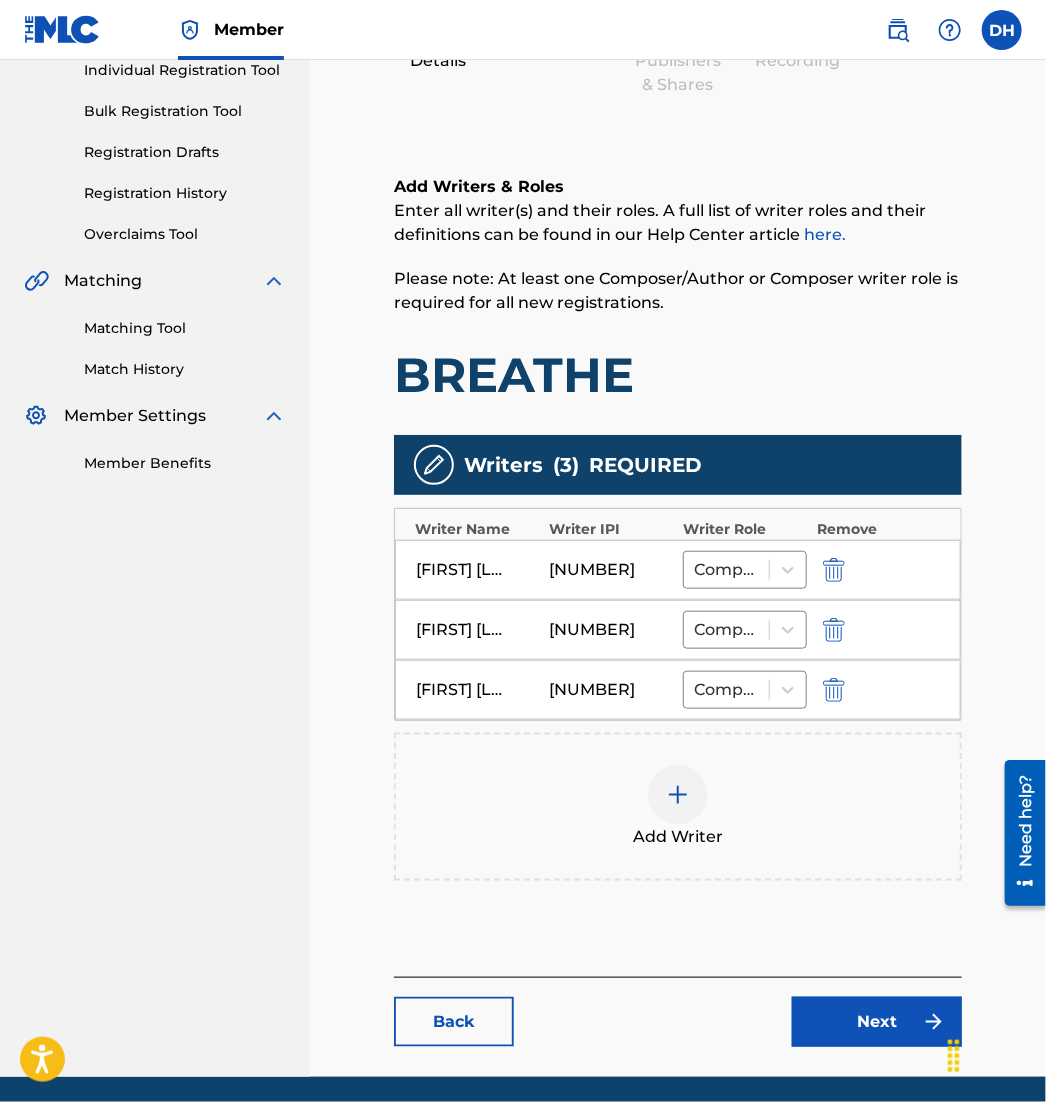 scroll, scrollTop: 261, scrollLeft: 0, axis: vertical 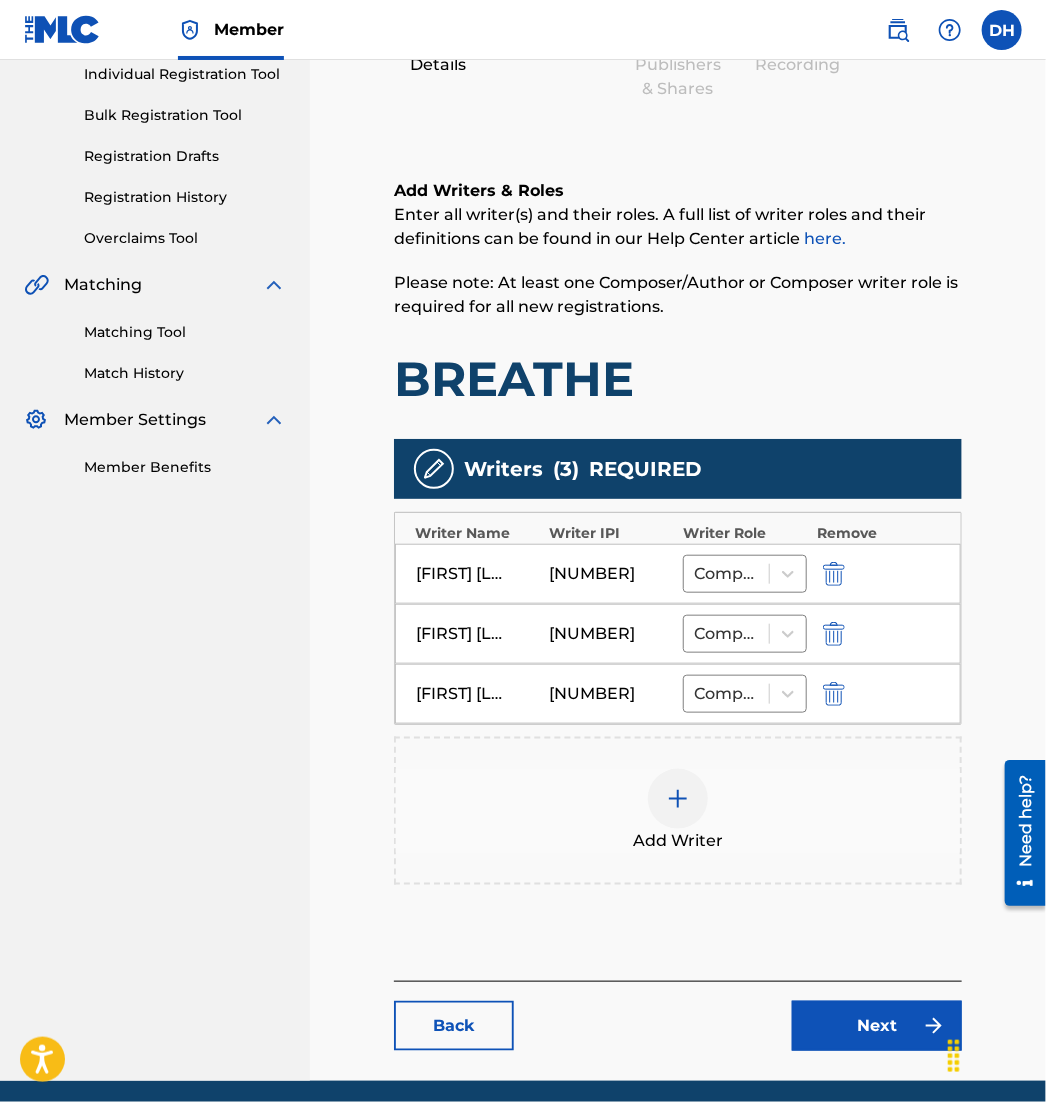 click at bounding box center [678, 799] 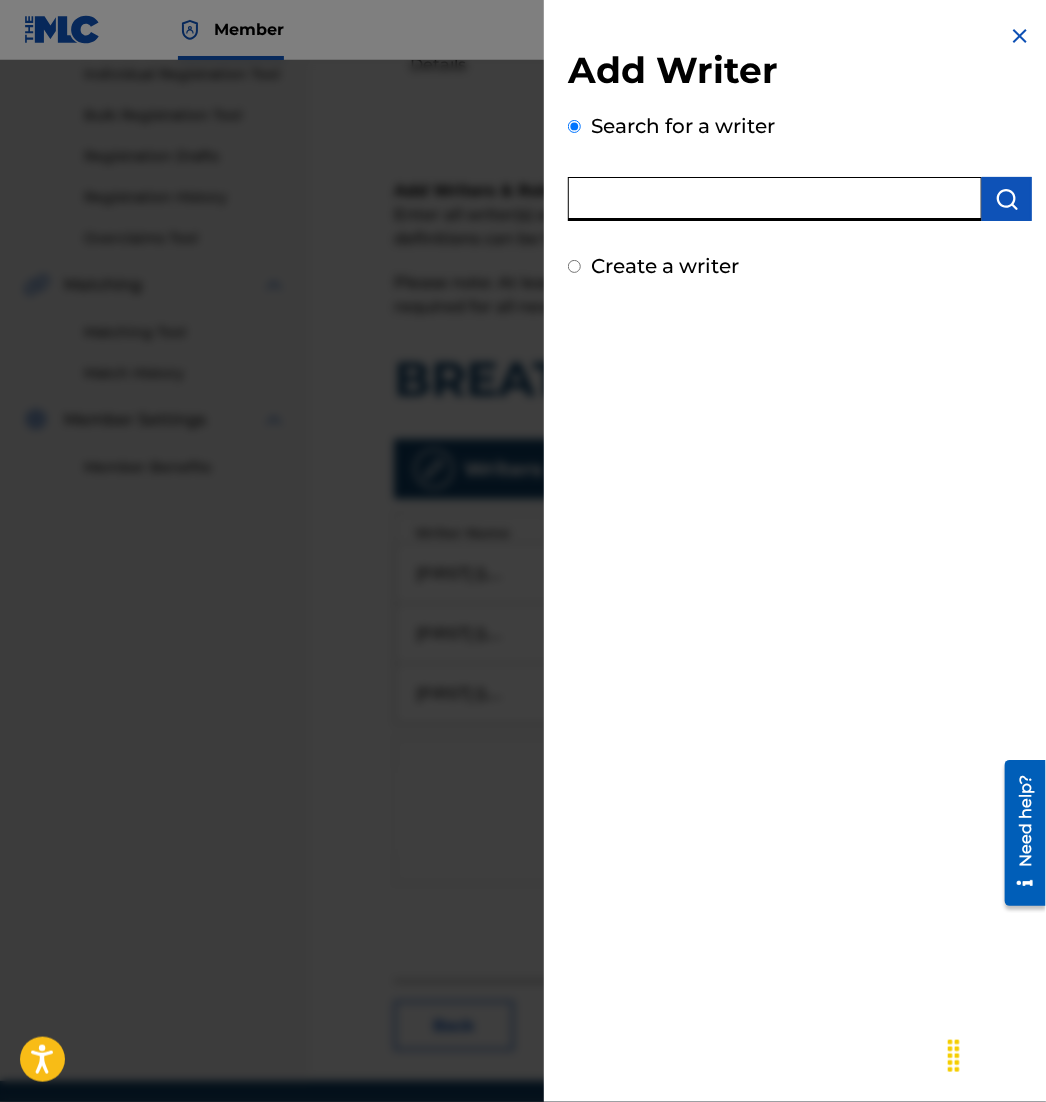 click at bounding box center [775, 199] 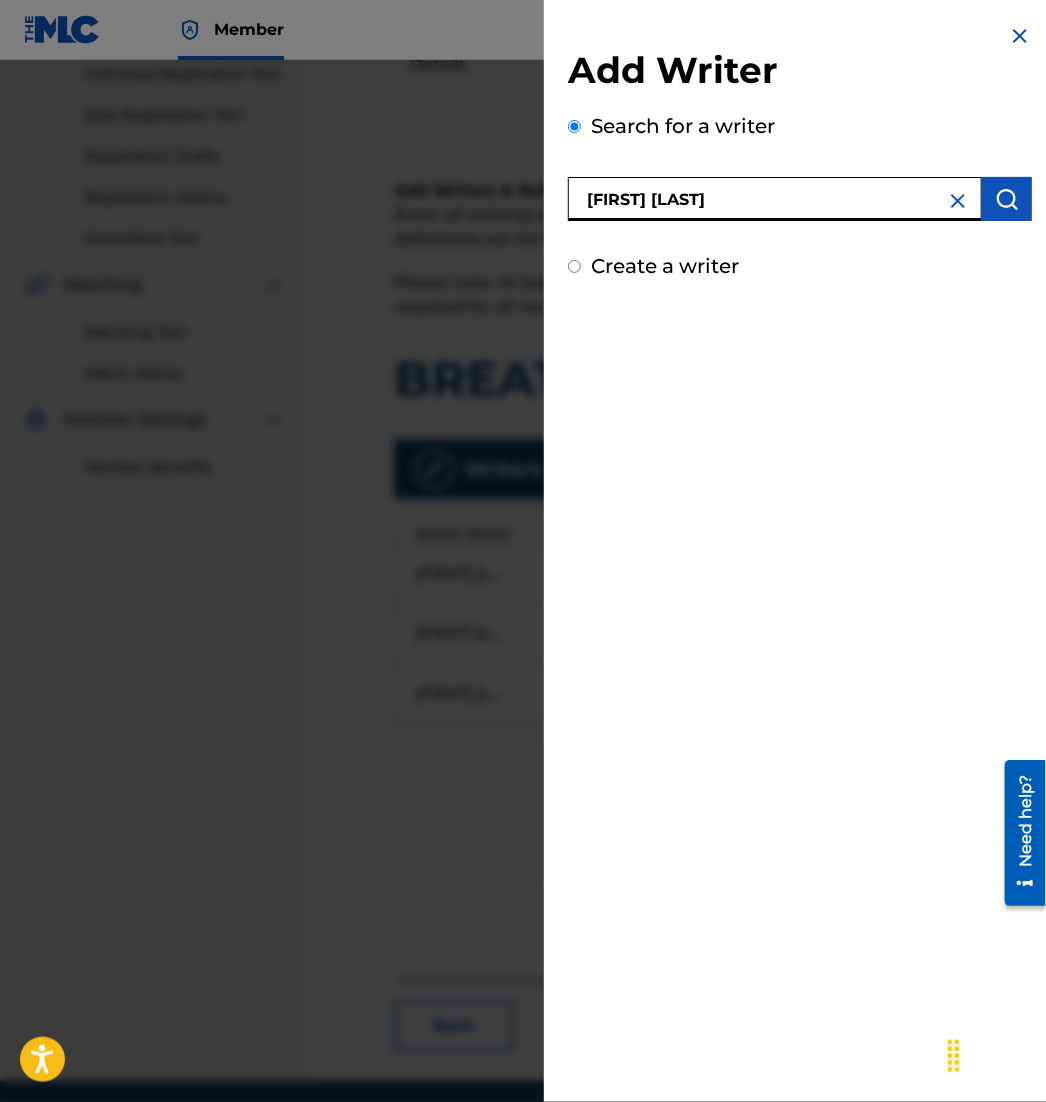 type on "dominique jones" 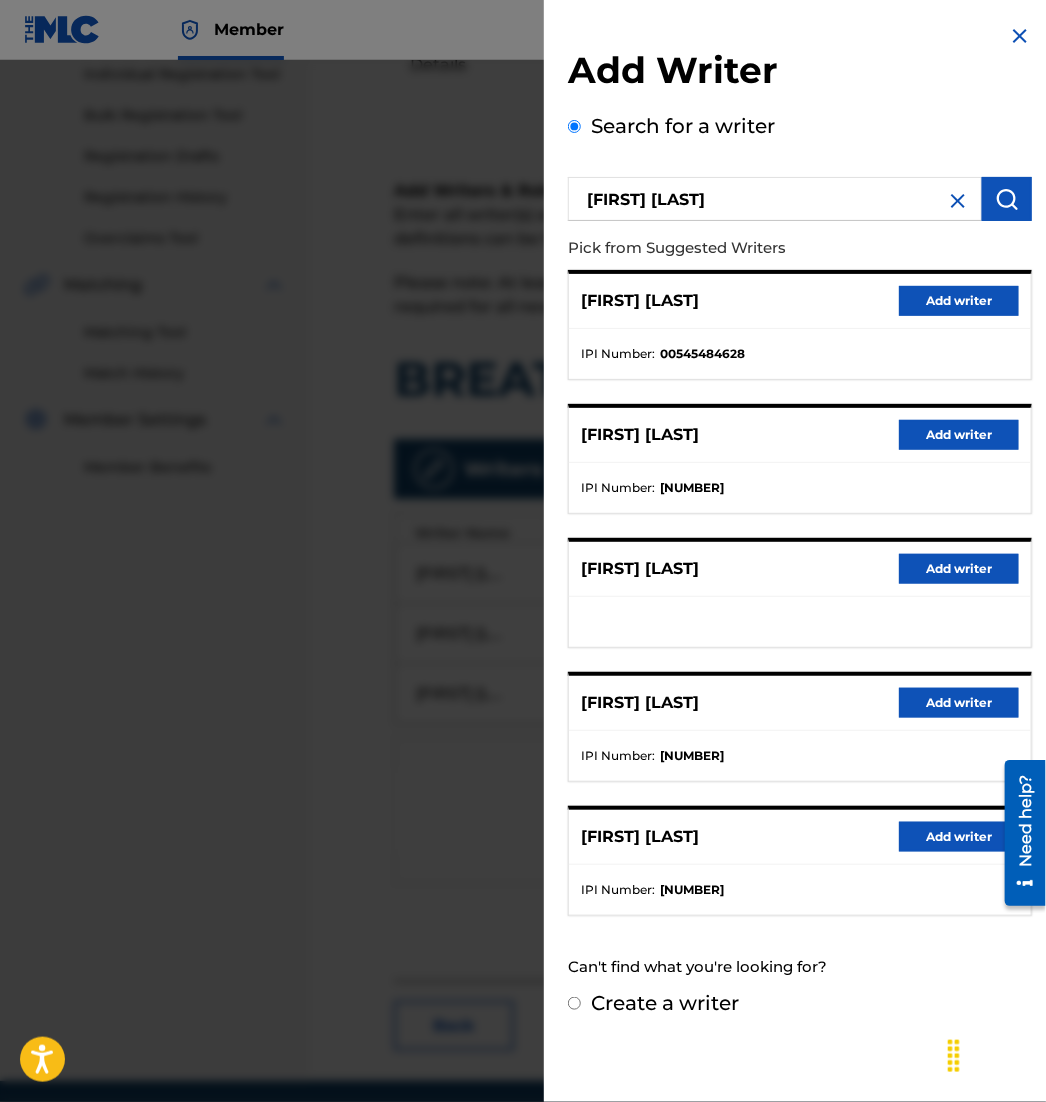 click on "Add writer" at bounding box center [959, 703] 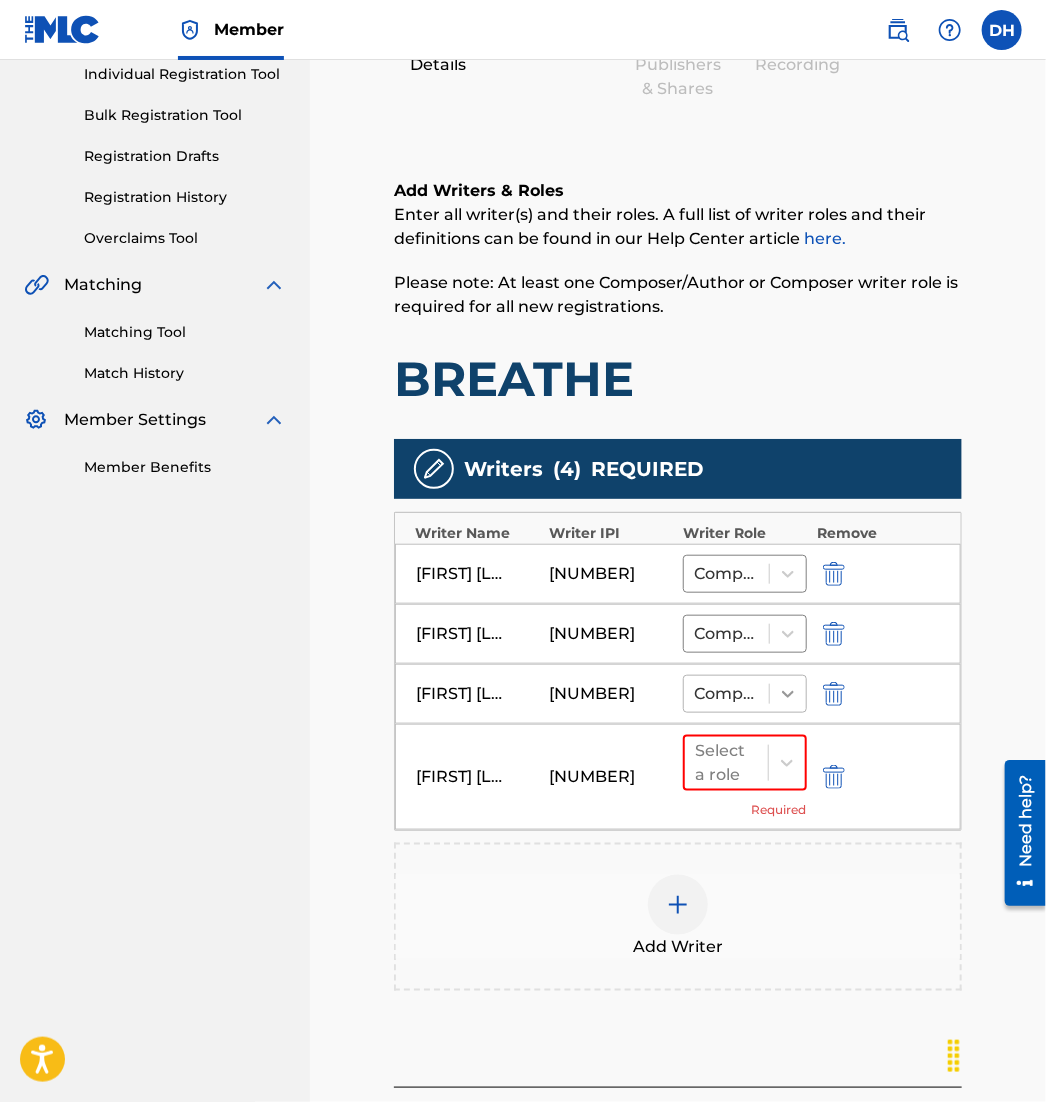scroll, scrollTop: 311, scrollLeft: 0, axis: vertical 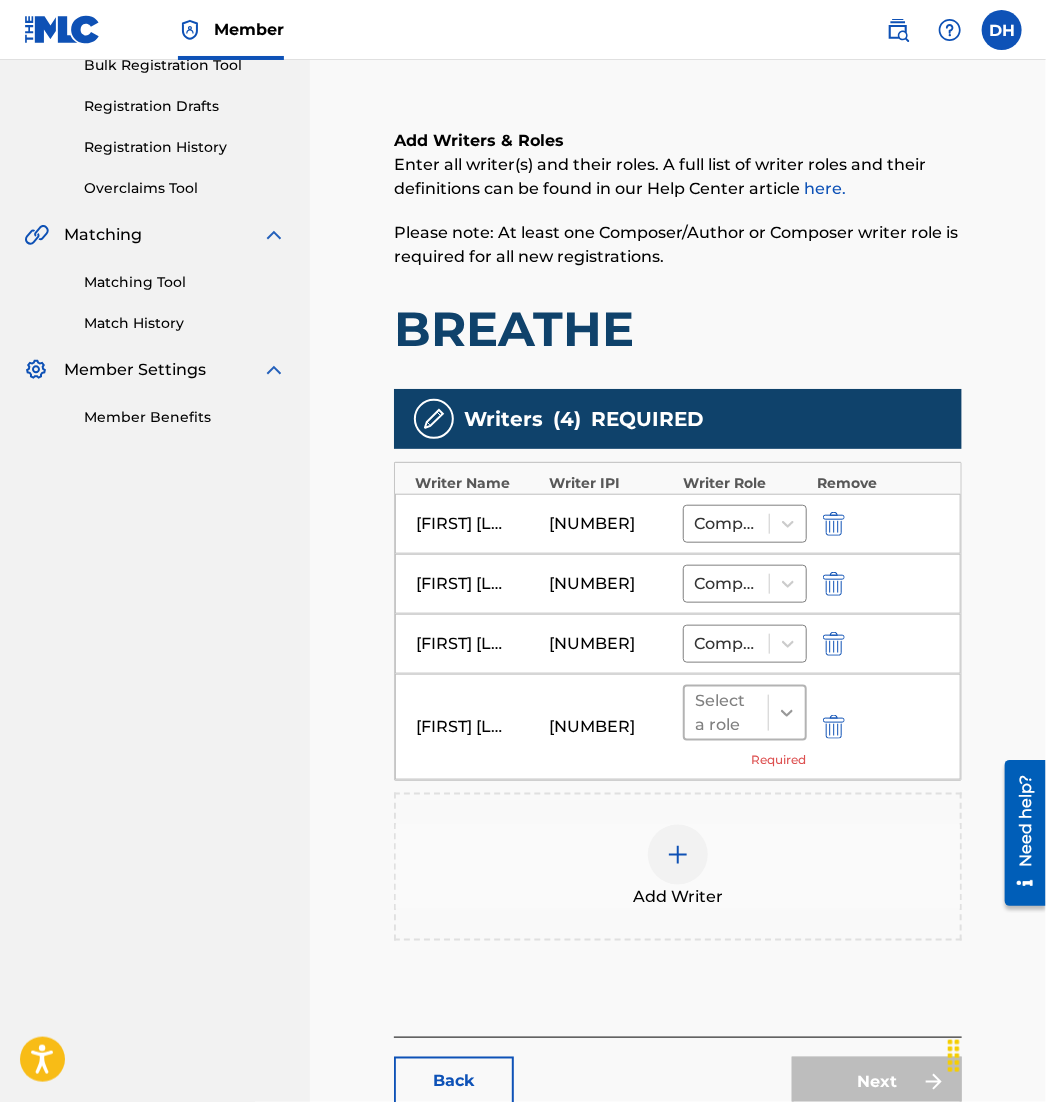 click at bounding box center [787, 713] 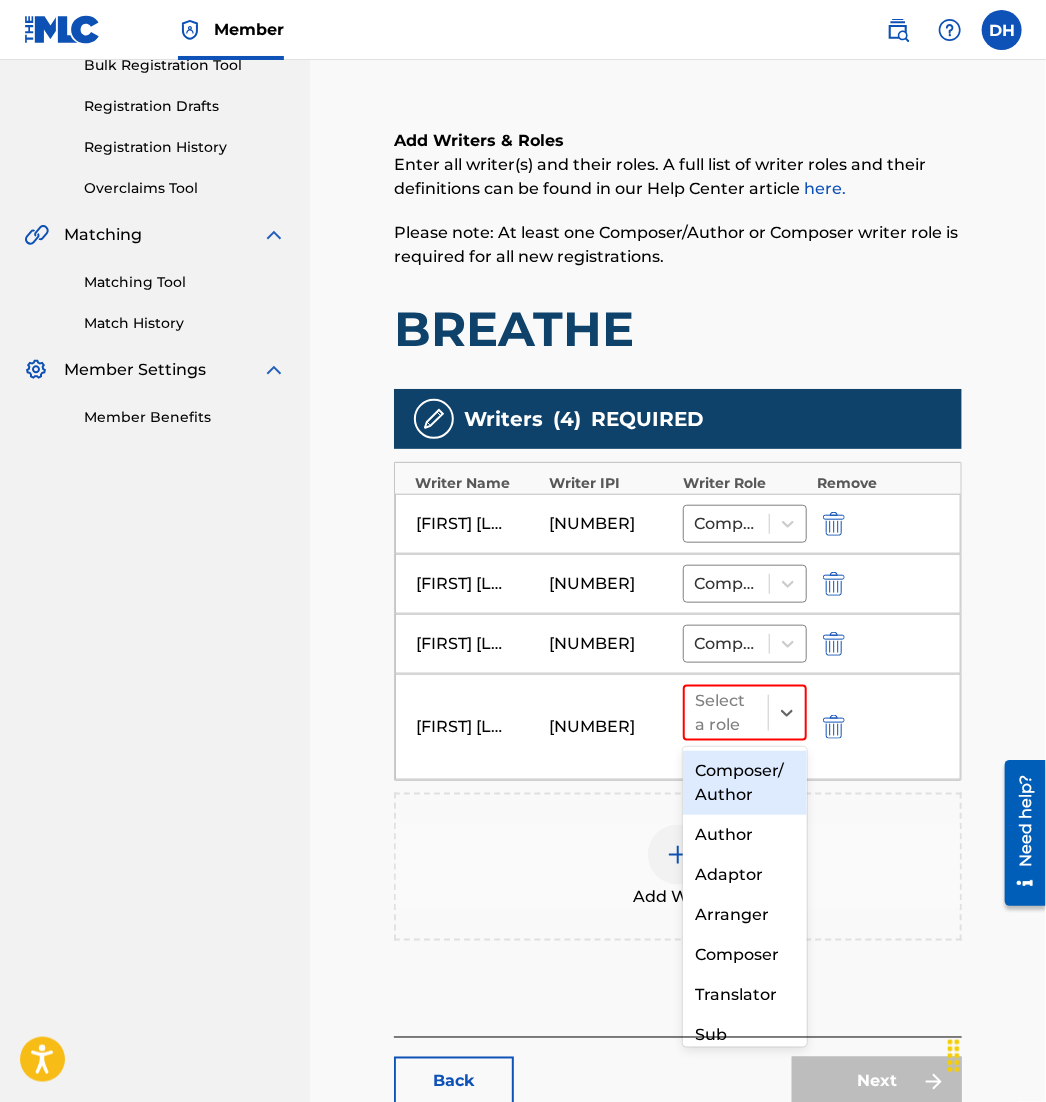 click on "Composer/Author" at bounding box center (745, 783) 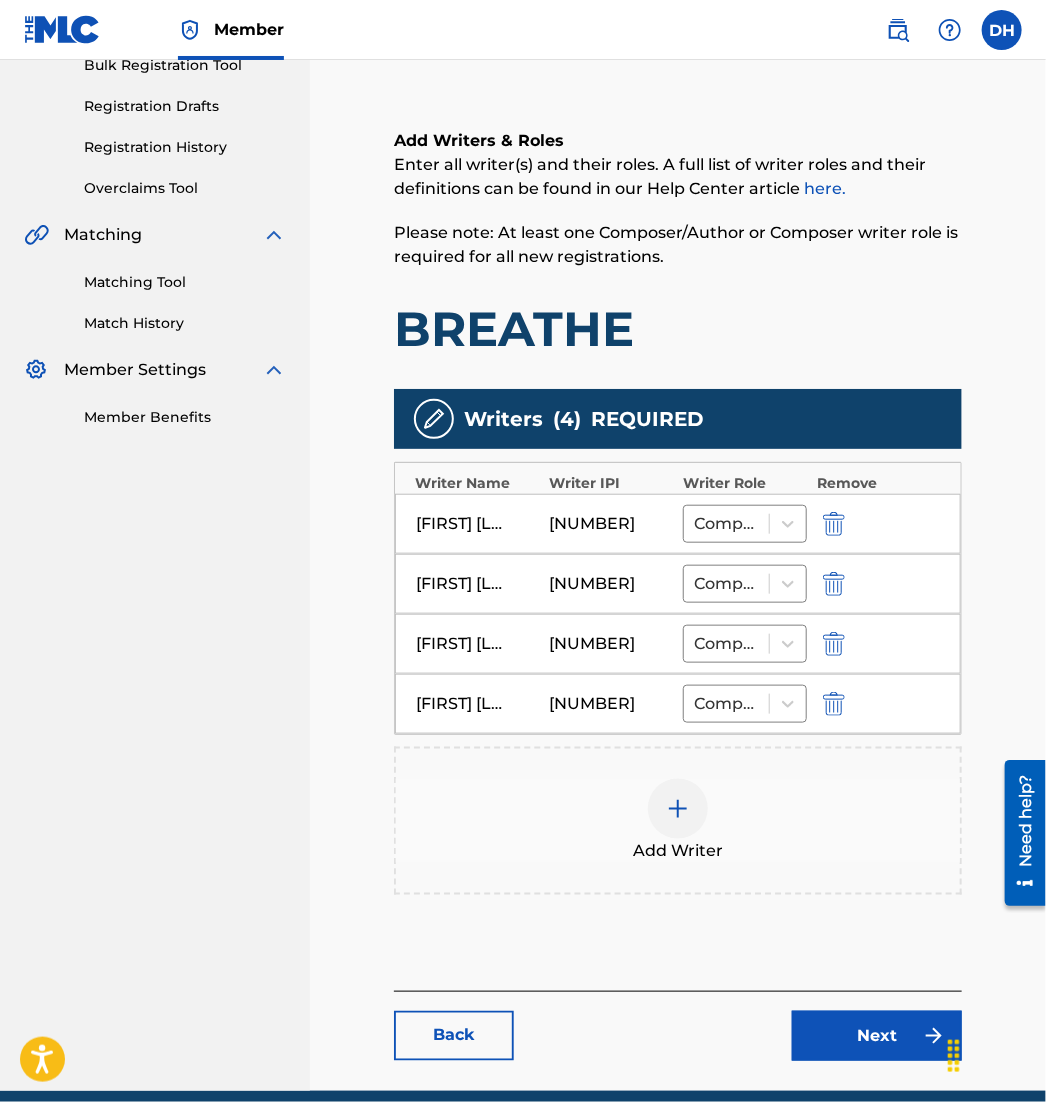 scroll, scrollTop: 394, scrollLeft: 0, axis: vertical 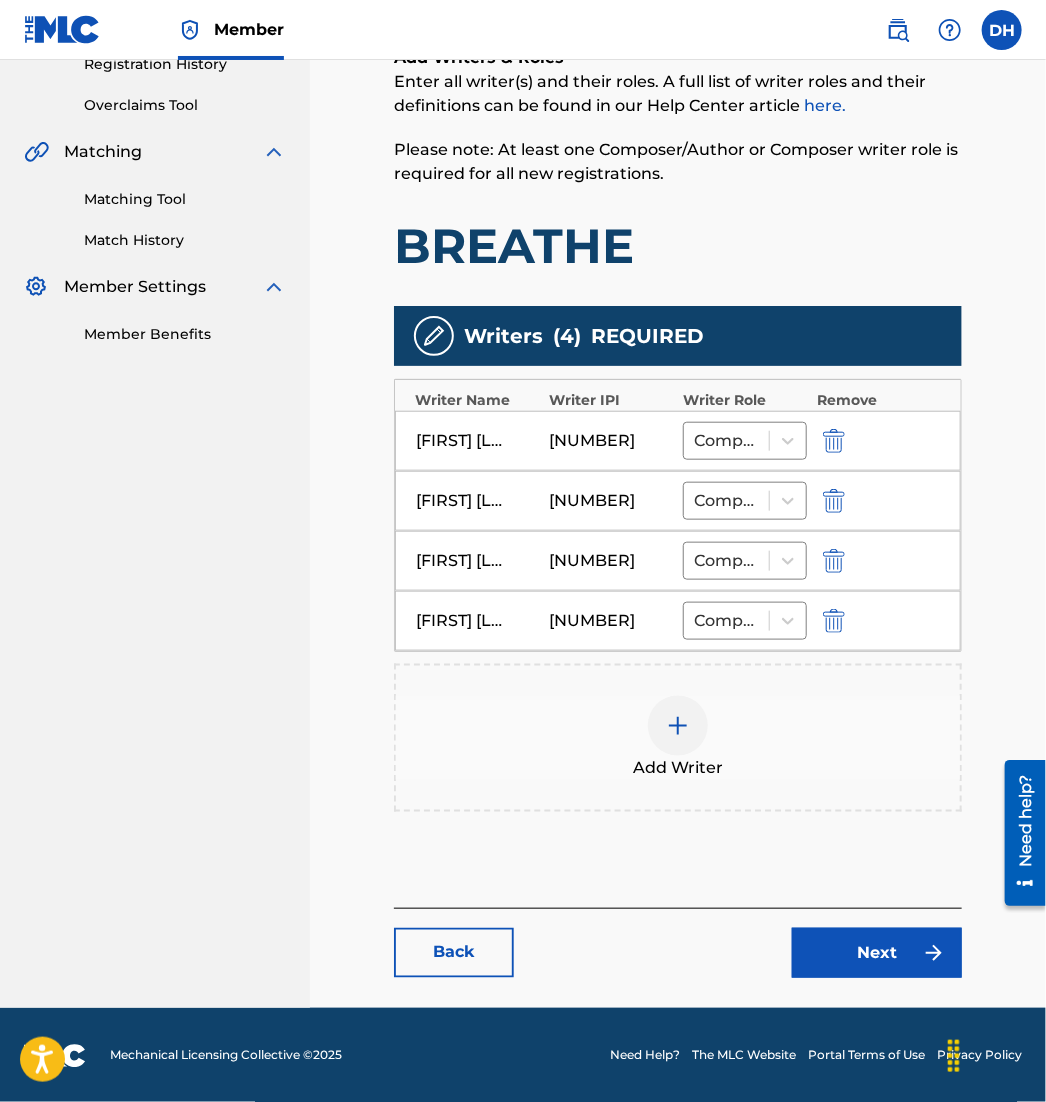 click on "Next" at bounding box center (877, 953) 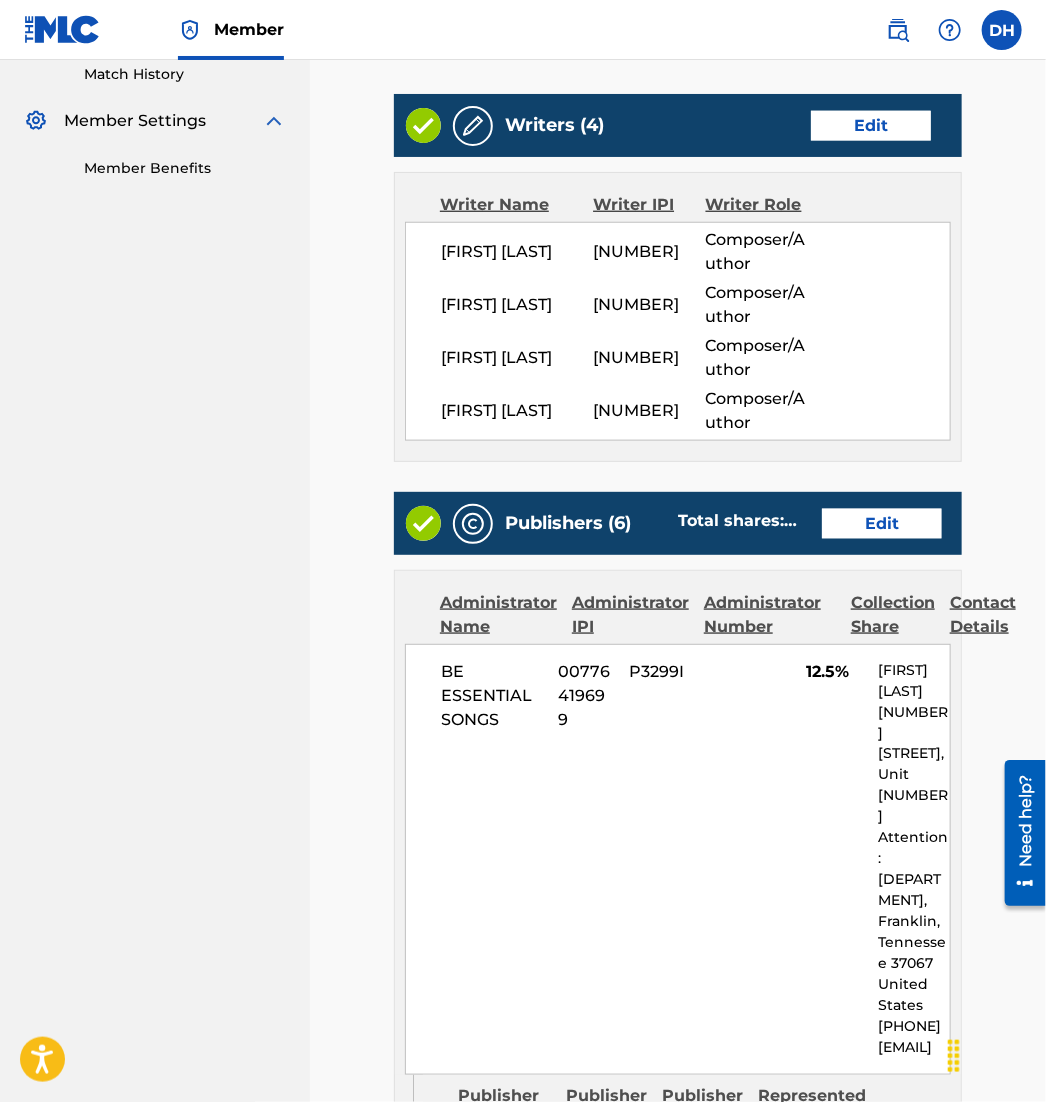 scroll, scrollTop: 564, scrollLeft: 0, axis: vertical 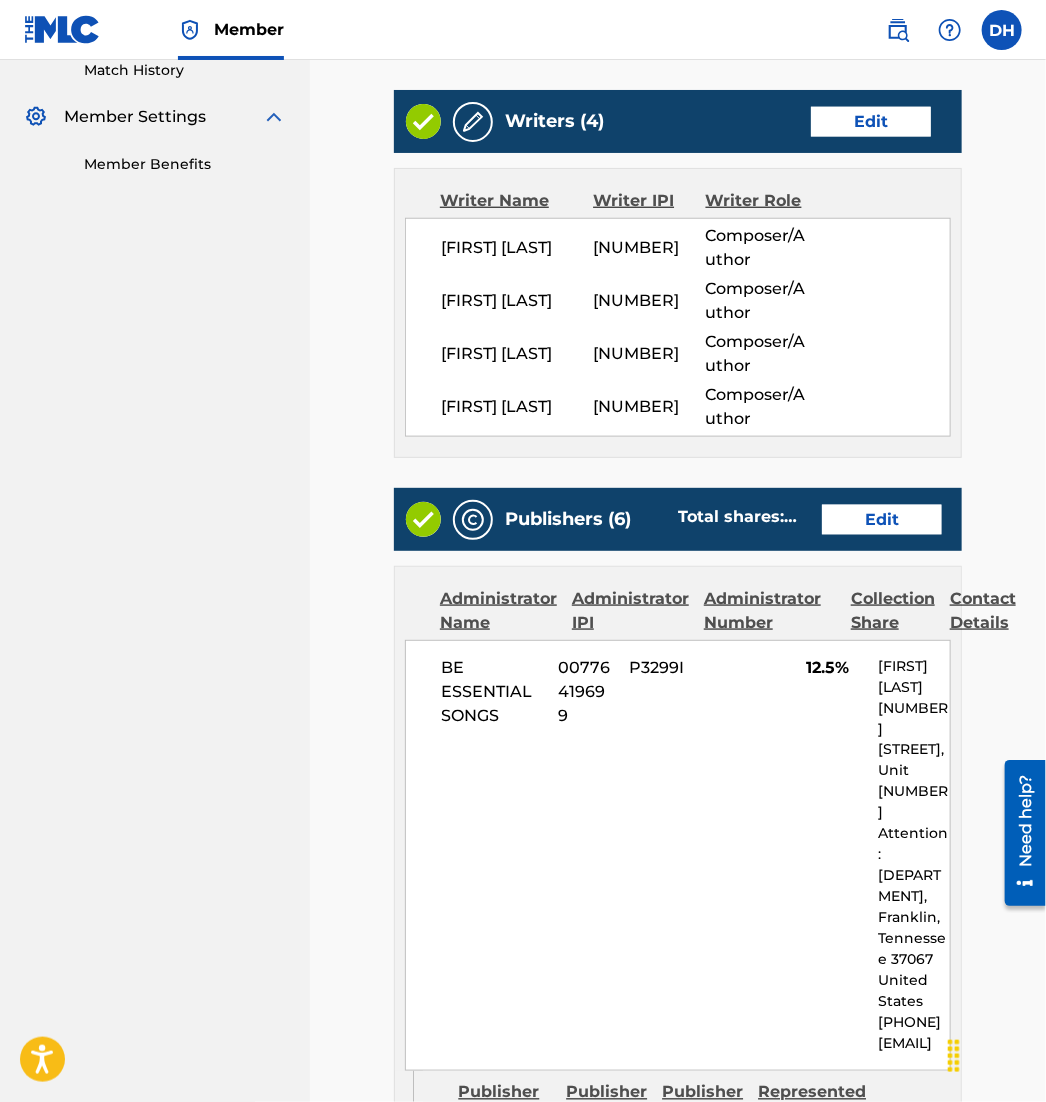 click on "Edit" at bounding box center (882, 520) 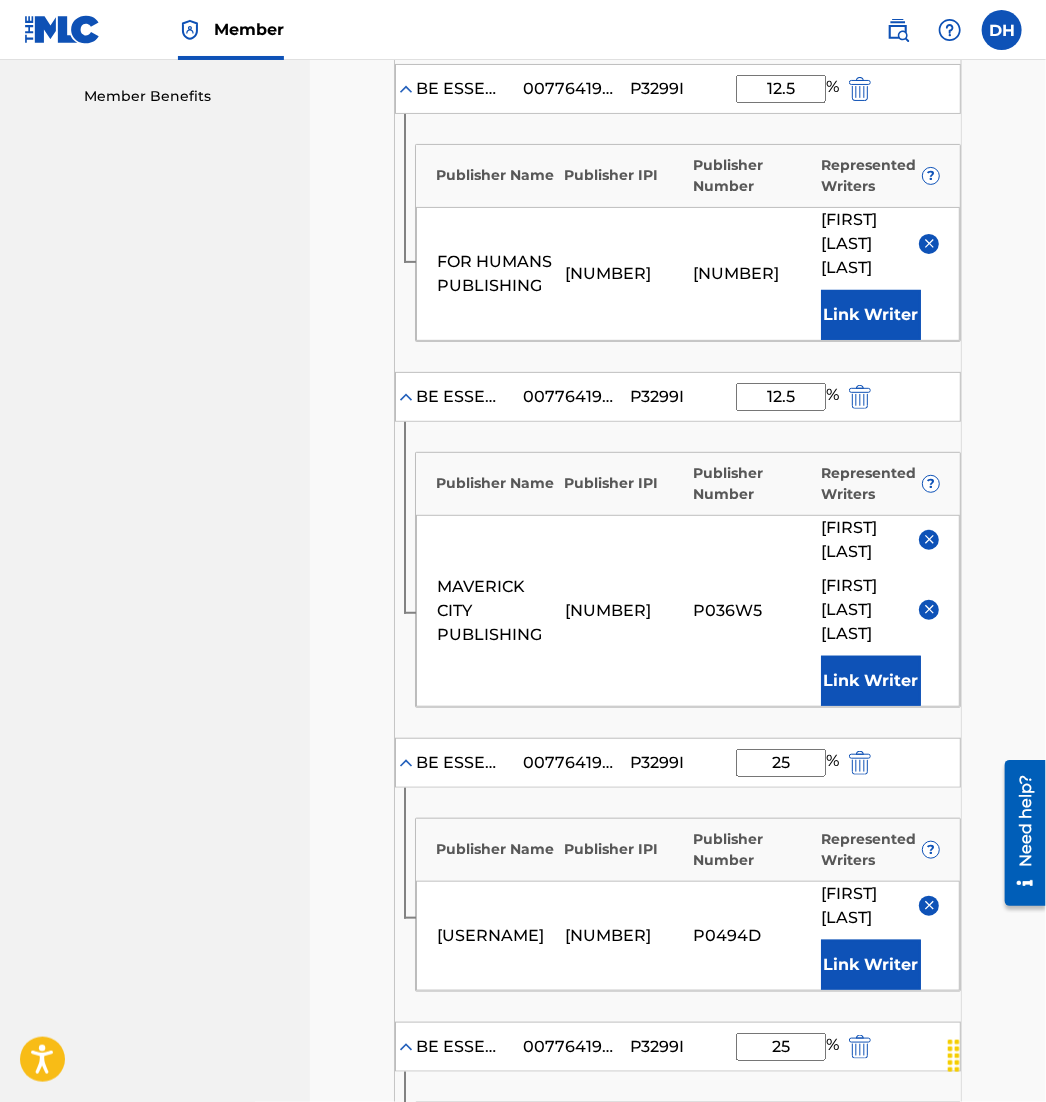 scroll, scrollTop: 635, scrollLeft: 0, axis: vertical 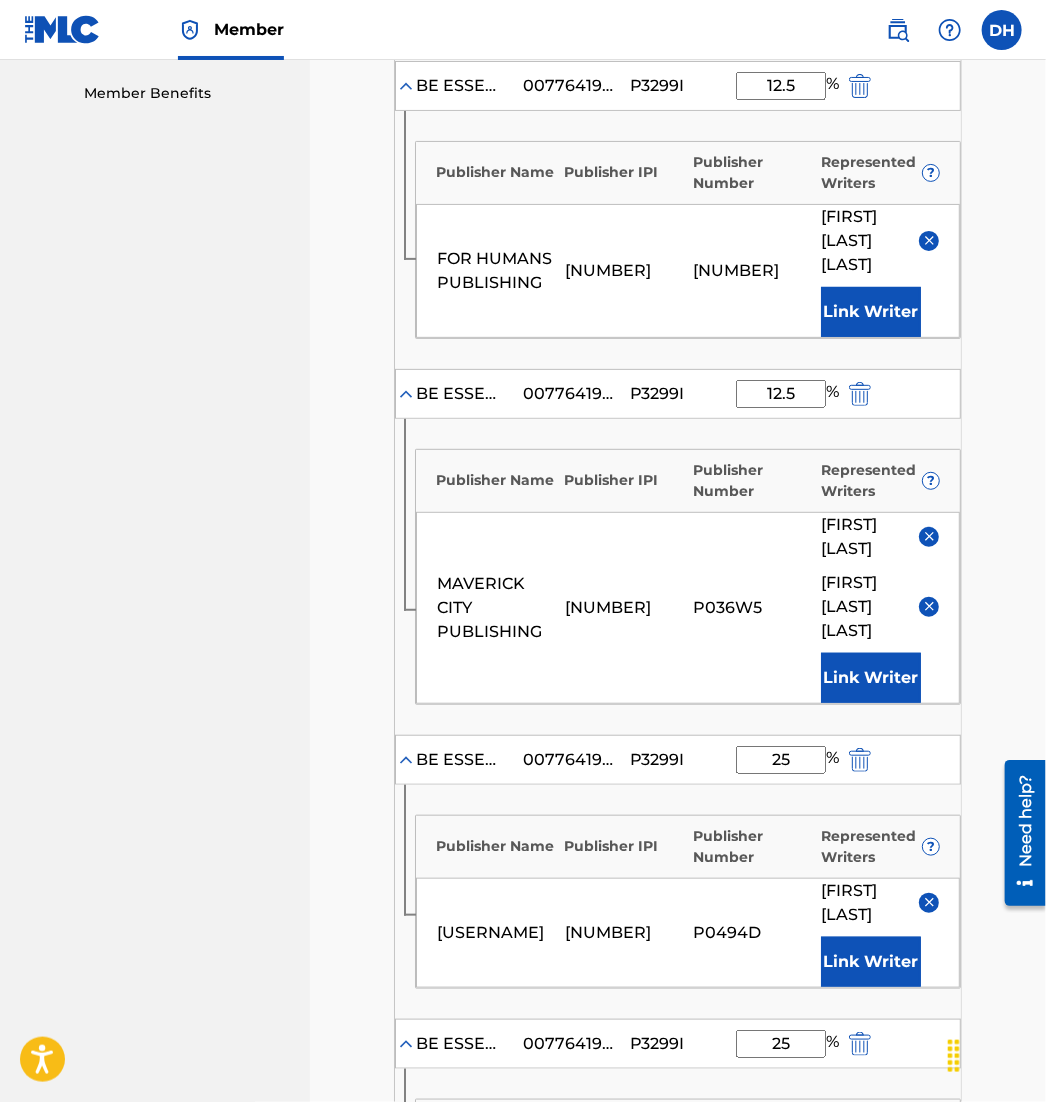 click at bounding box center (929, 536) 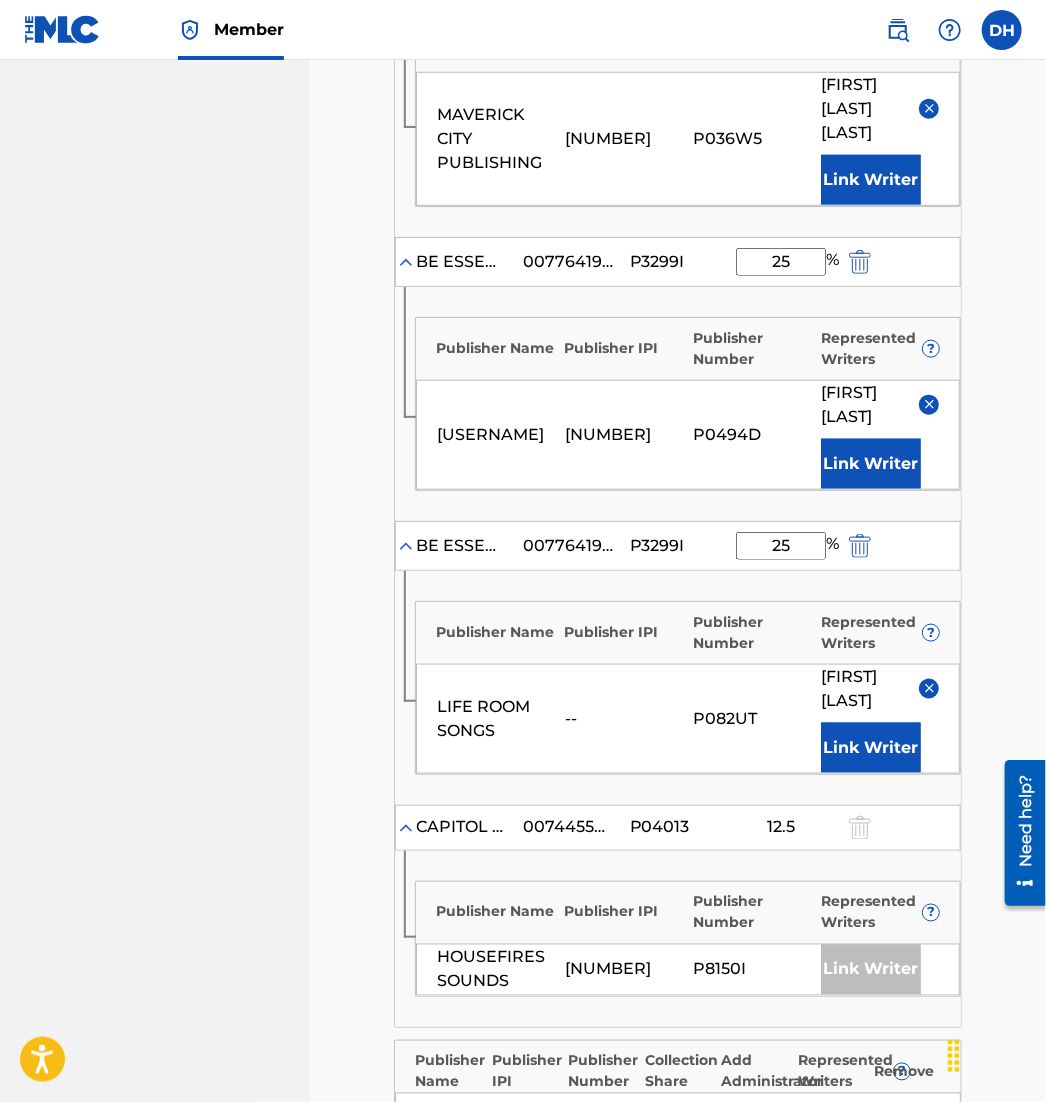 scroll, scrollTop: 1077, scrollLeft: 0, axis: vertical 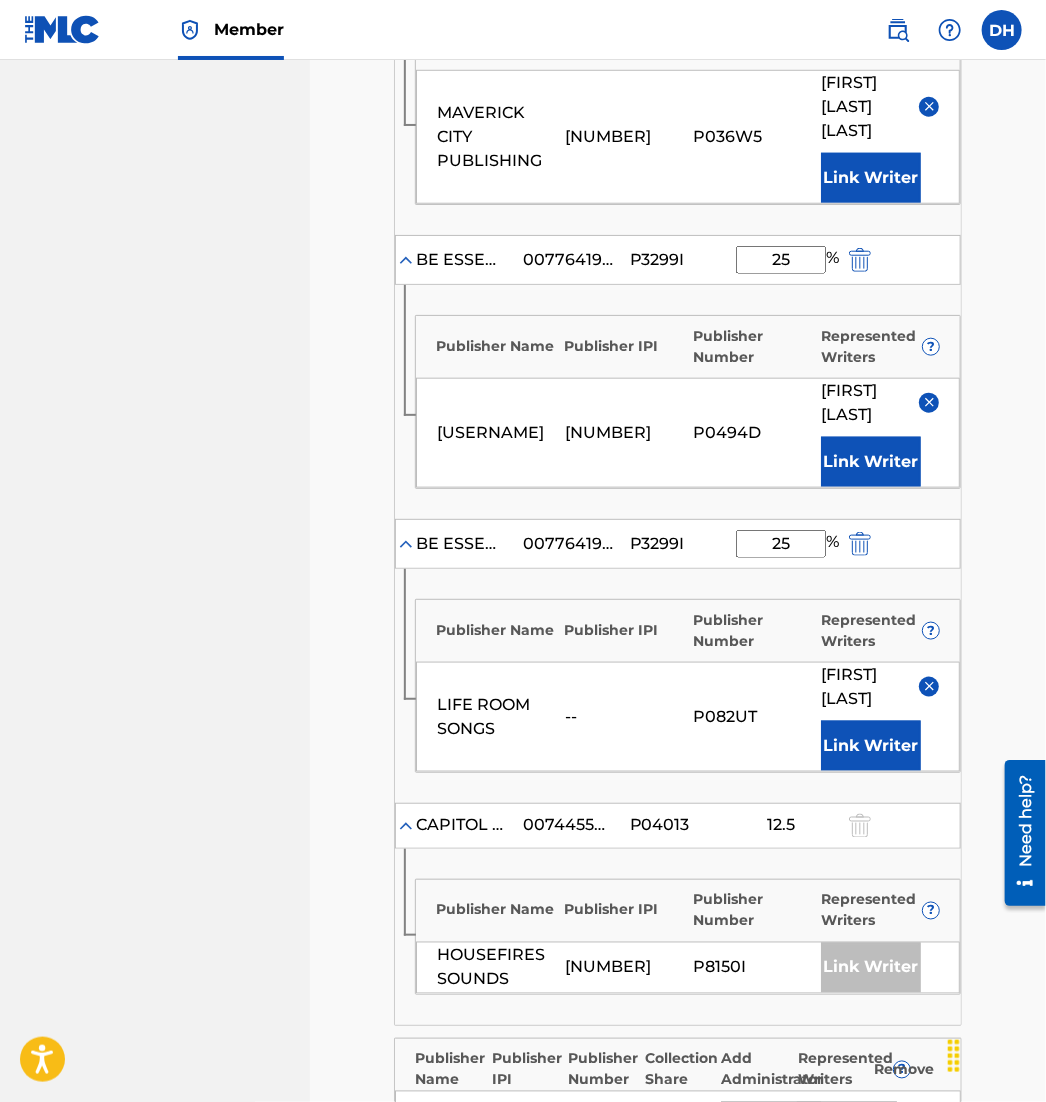 click at bounding box center (929, 402) 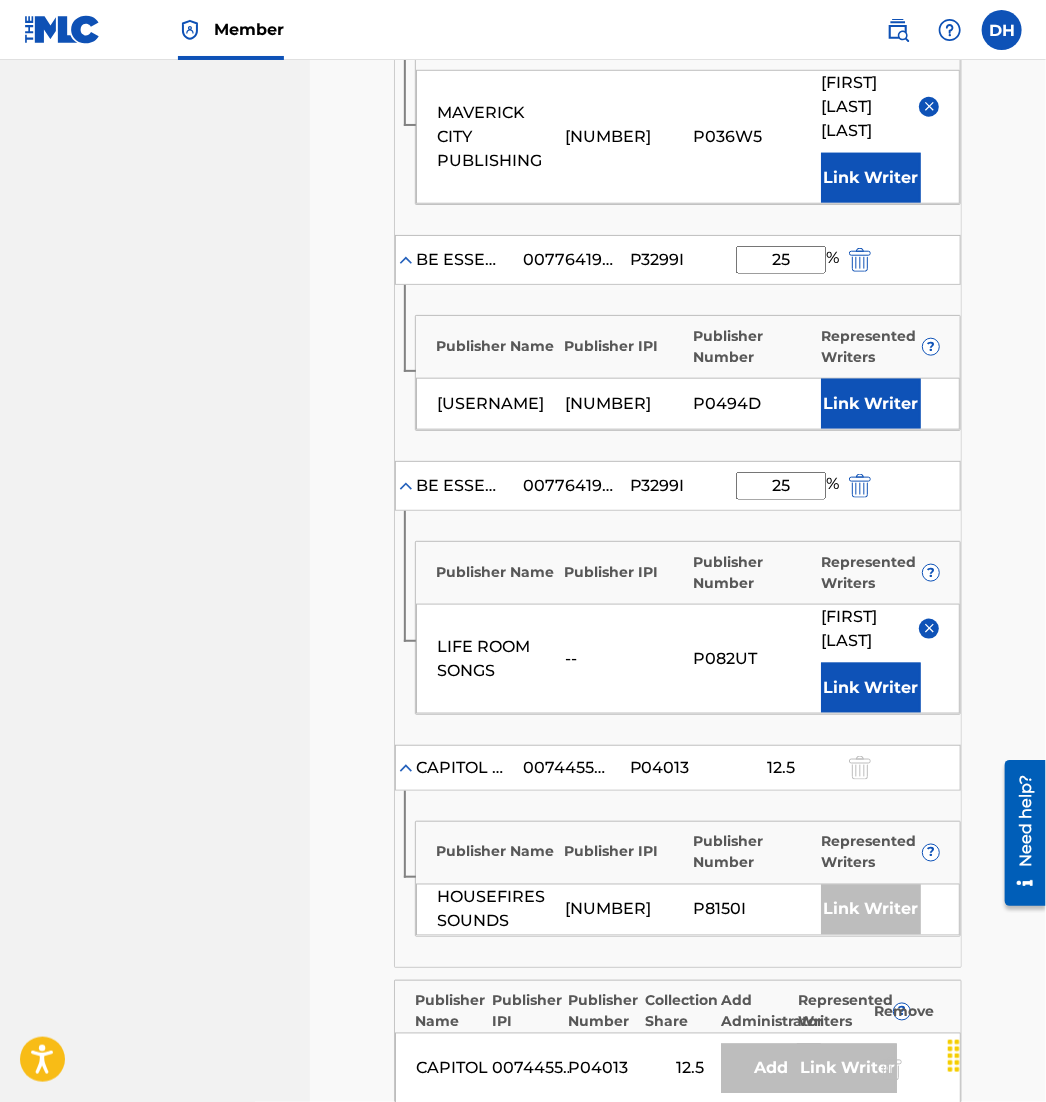 click on "Link Writer" at bounding box center (871, 404) 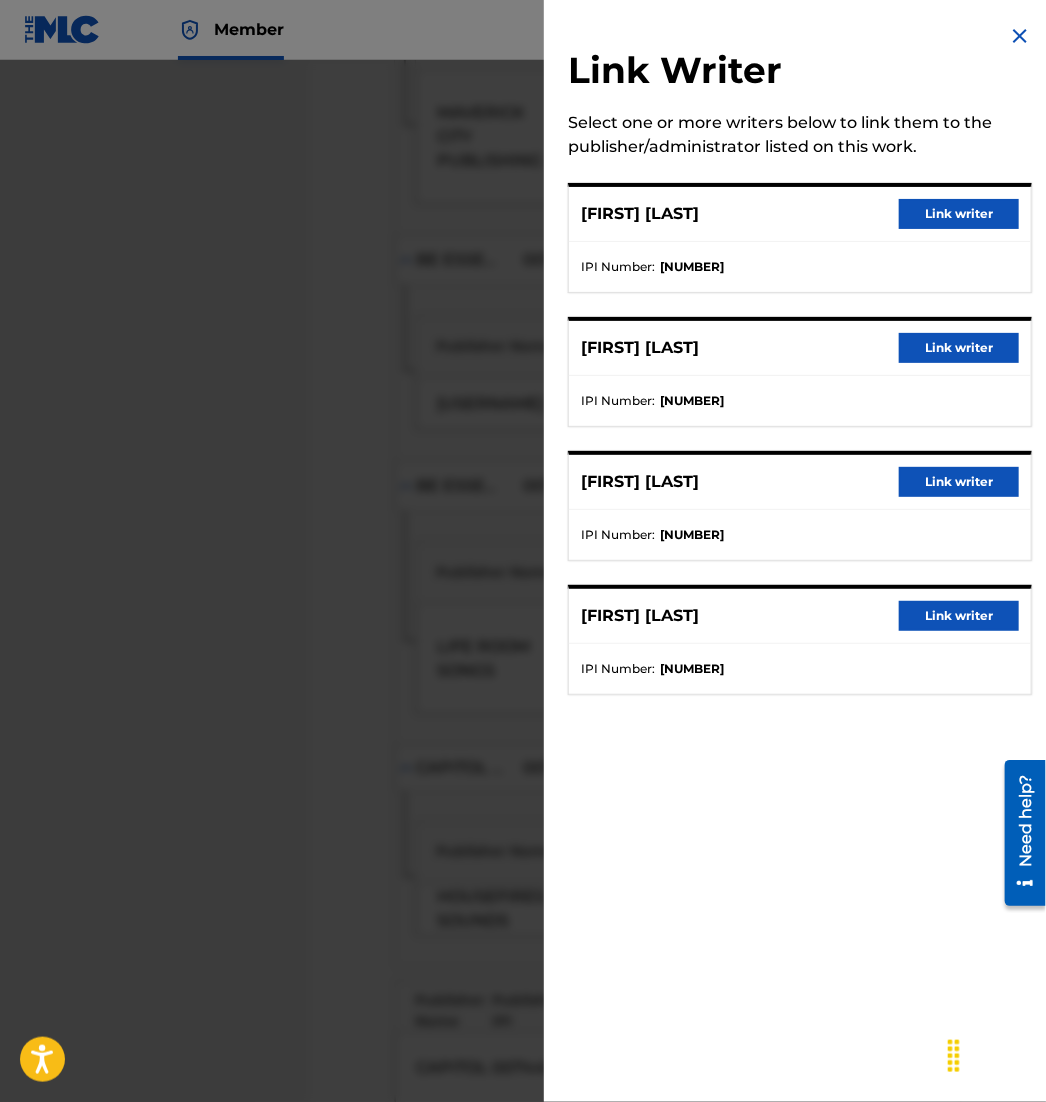 click on "Link writer" at bounding box center [959, 616] 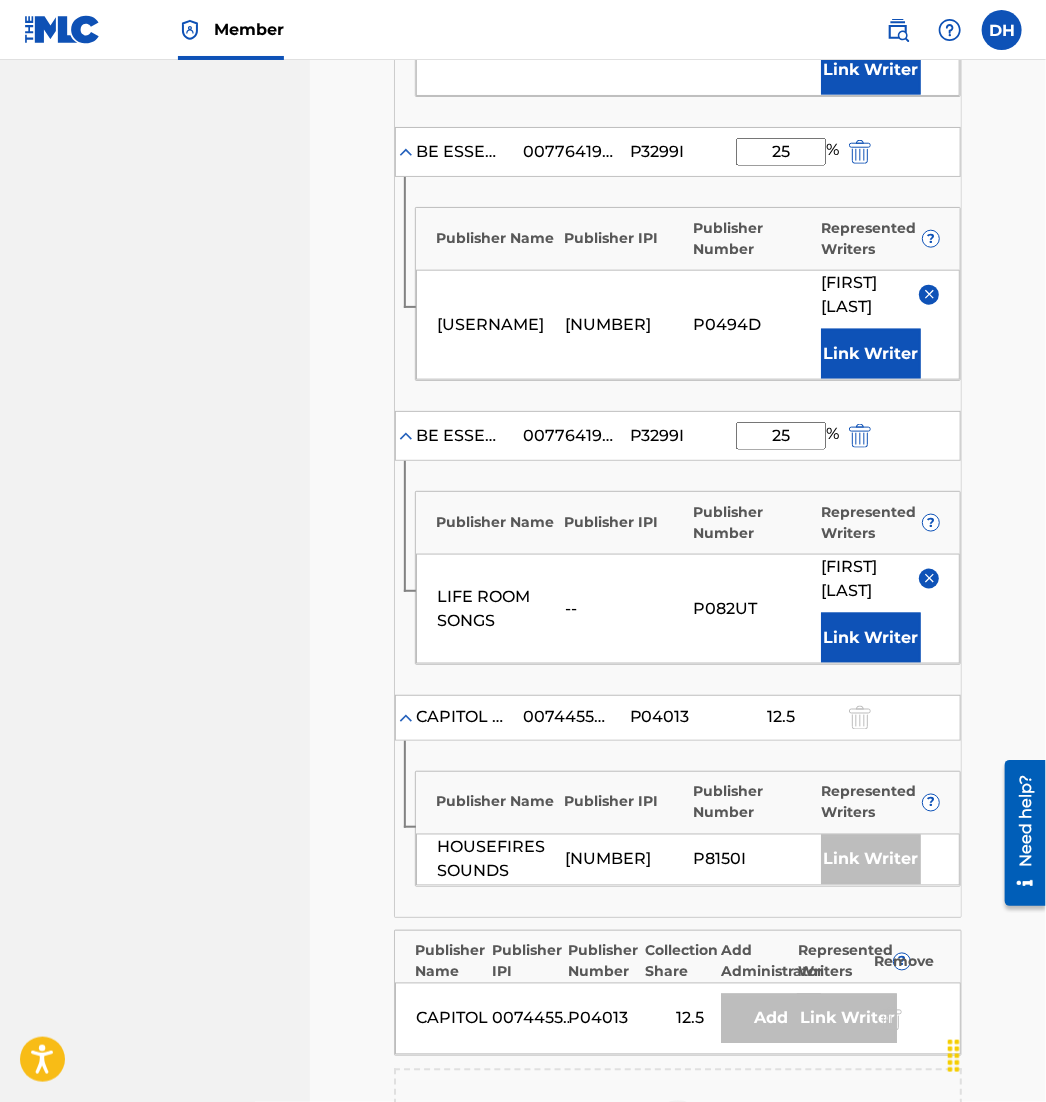 scroll, scrollTop: 1253, scrollLeft: 0, axis: vertical 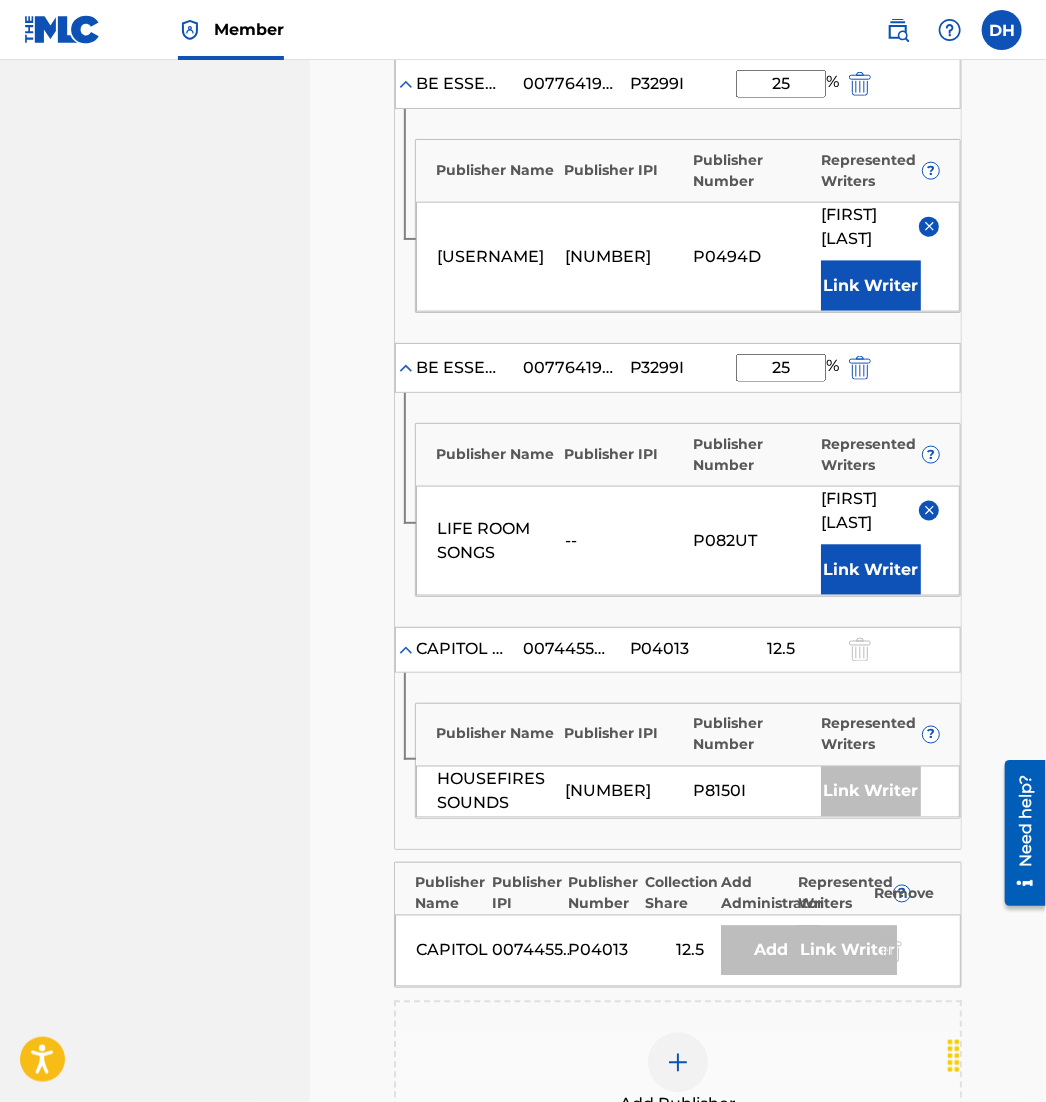 click at bounding box center [860, 368] 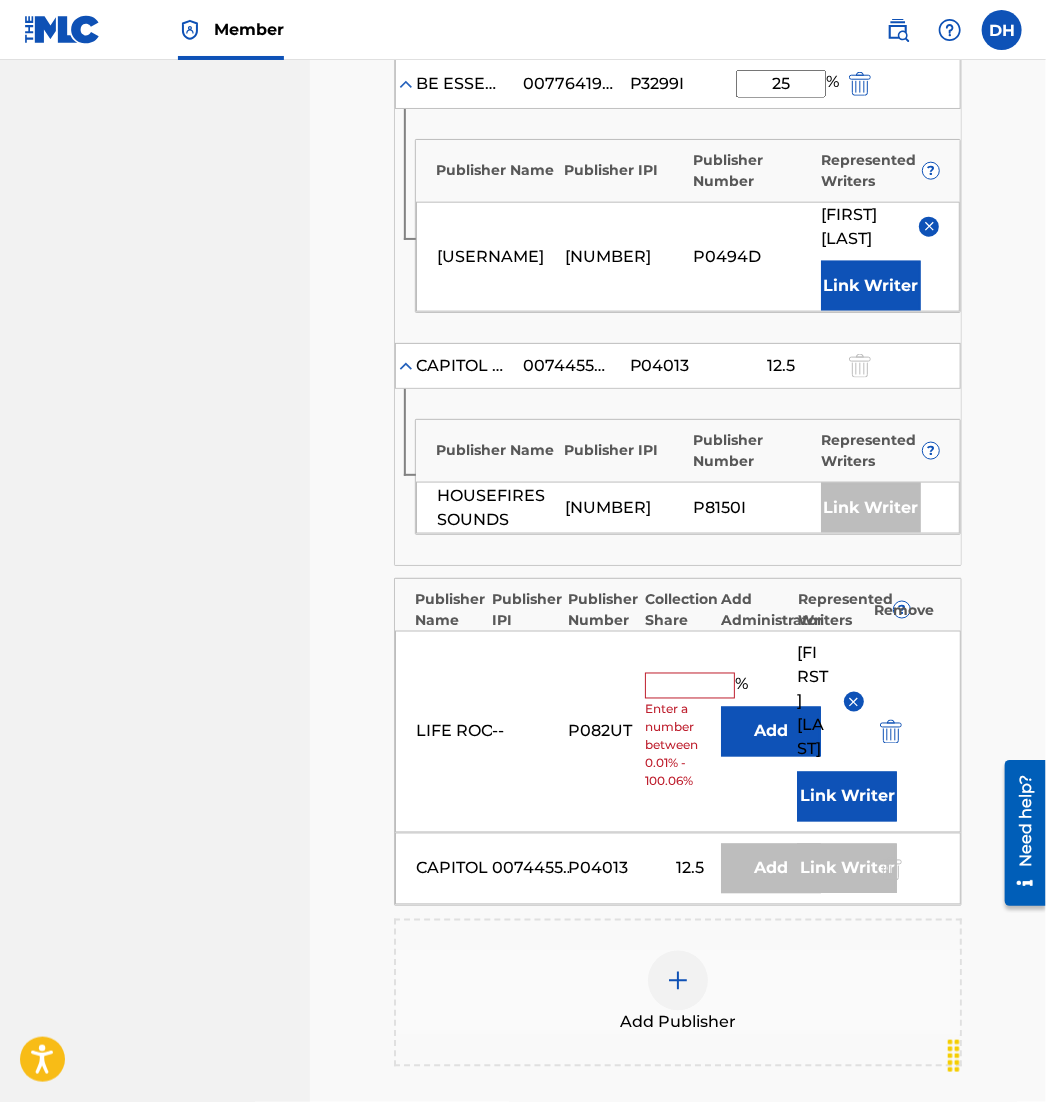 scroll, scrollTop: 1629, scrollLeft: 0, axis: vertical 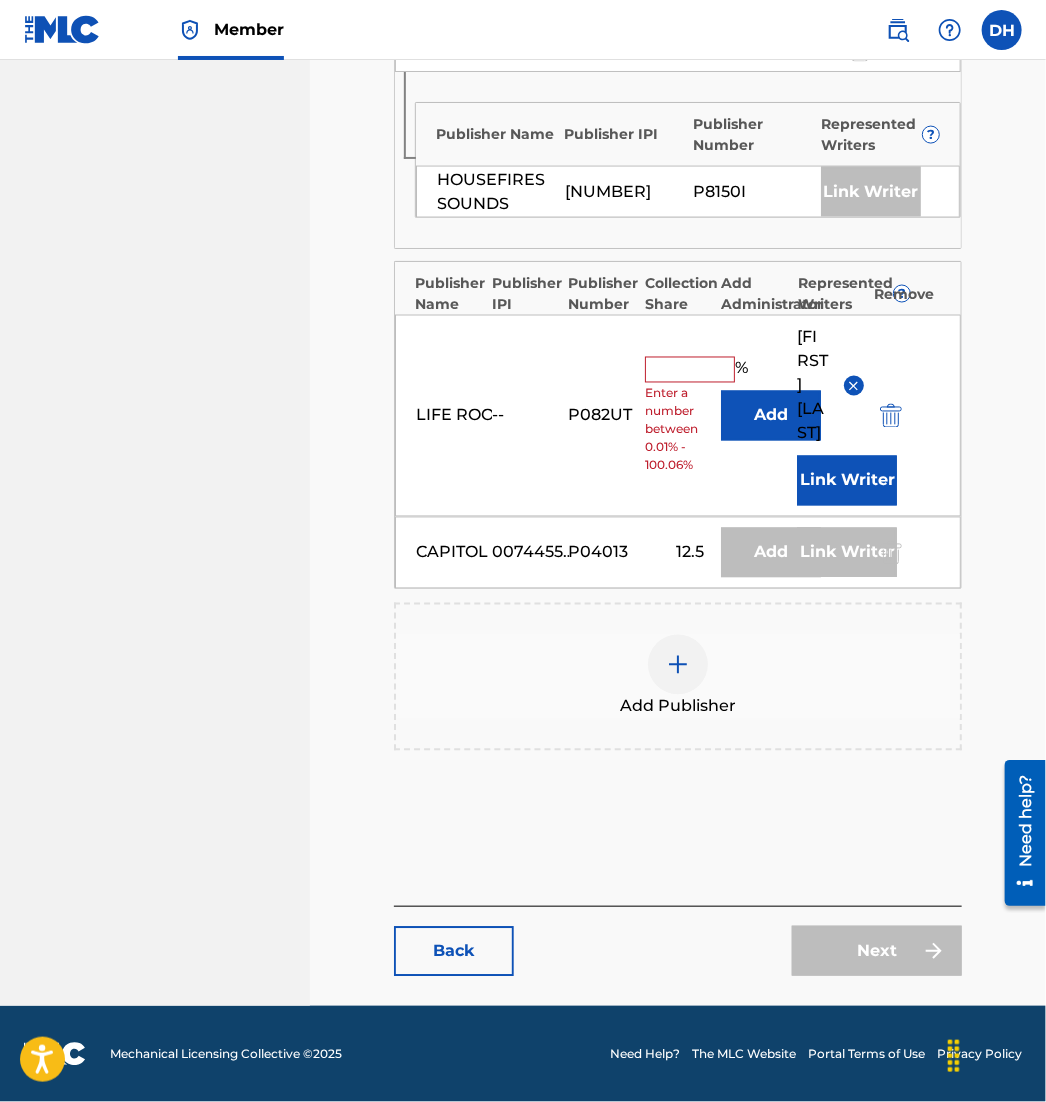 click at bounding box center (891, 415) 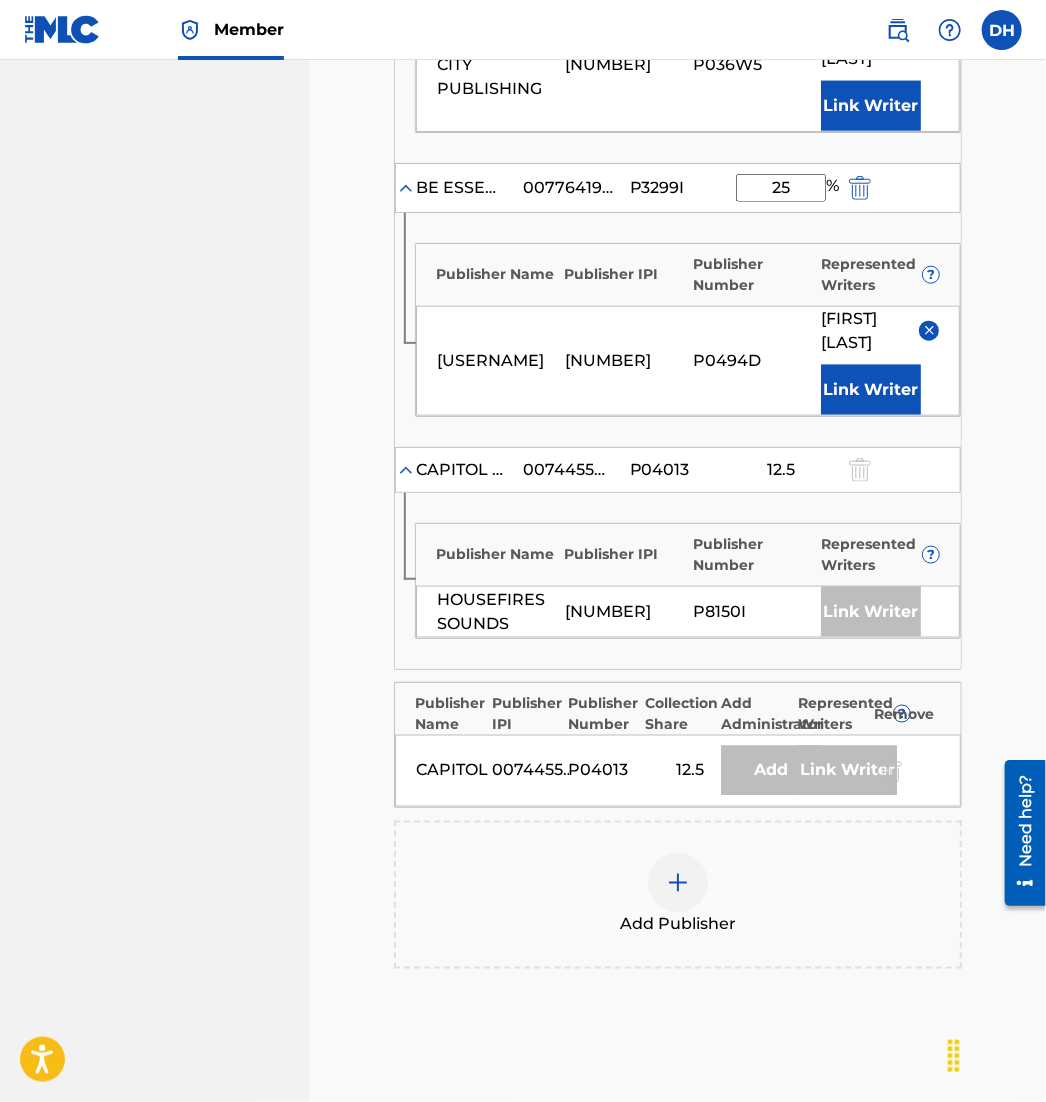 scroll, scrollTop: 1381, scrollLeft: 0, axis: vertical 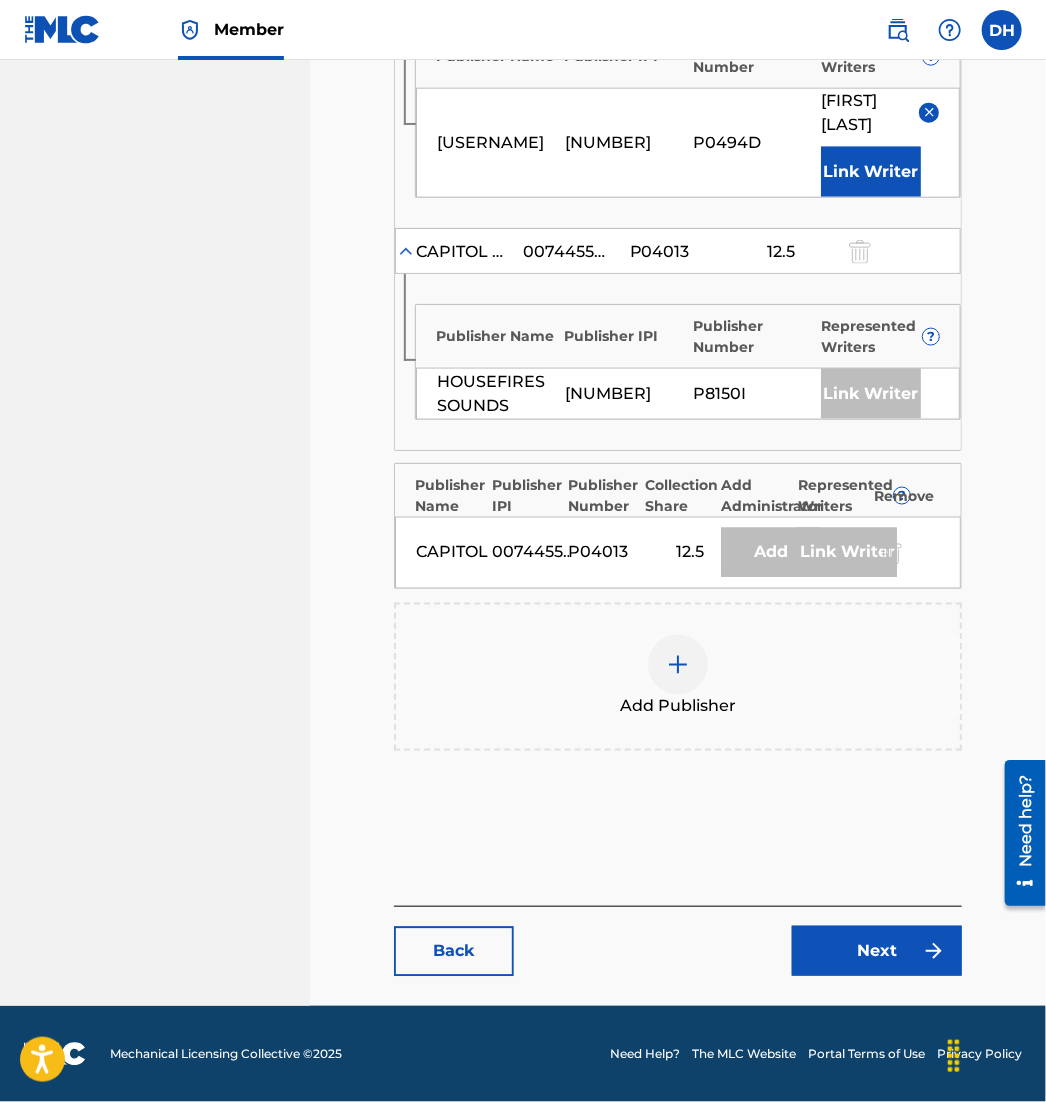 click on "Next" at bounding box center (877, 951) 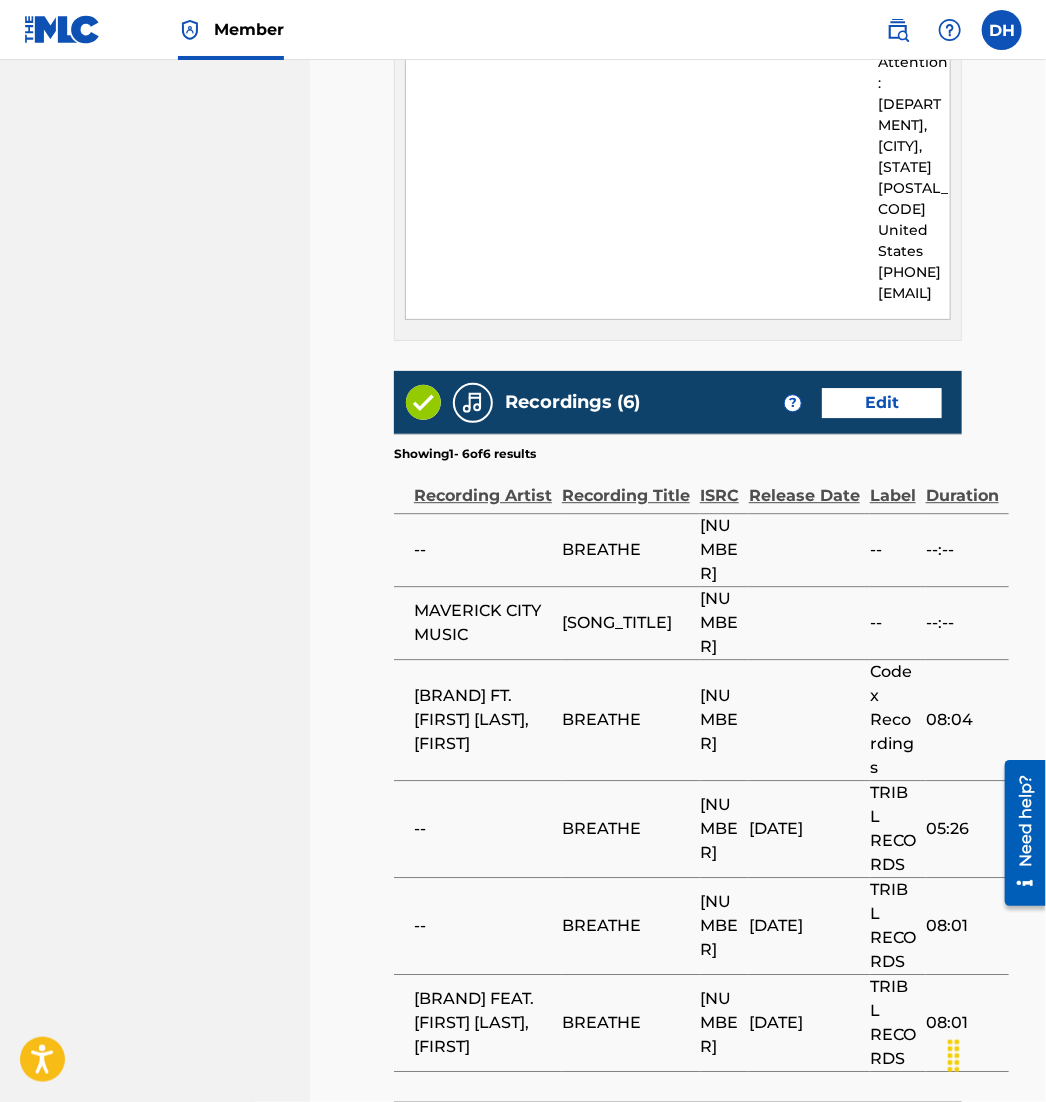 scroll, scrollTop: 4601, scrollLeft: 0, axis: vertical 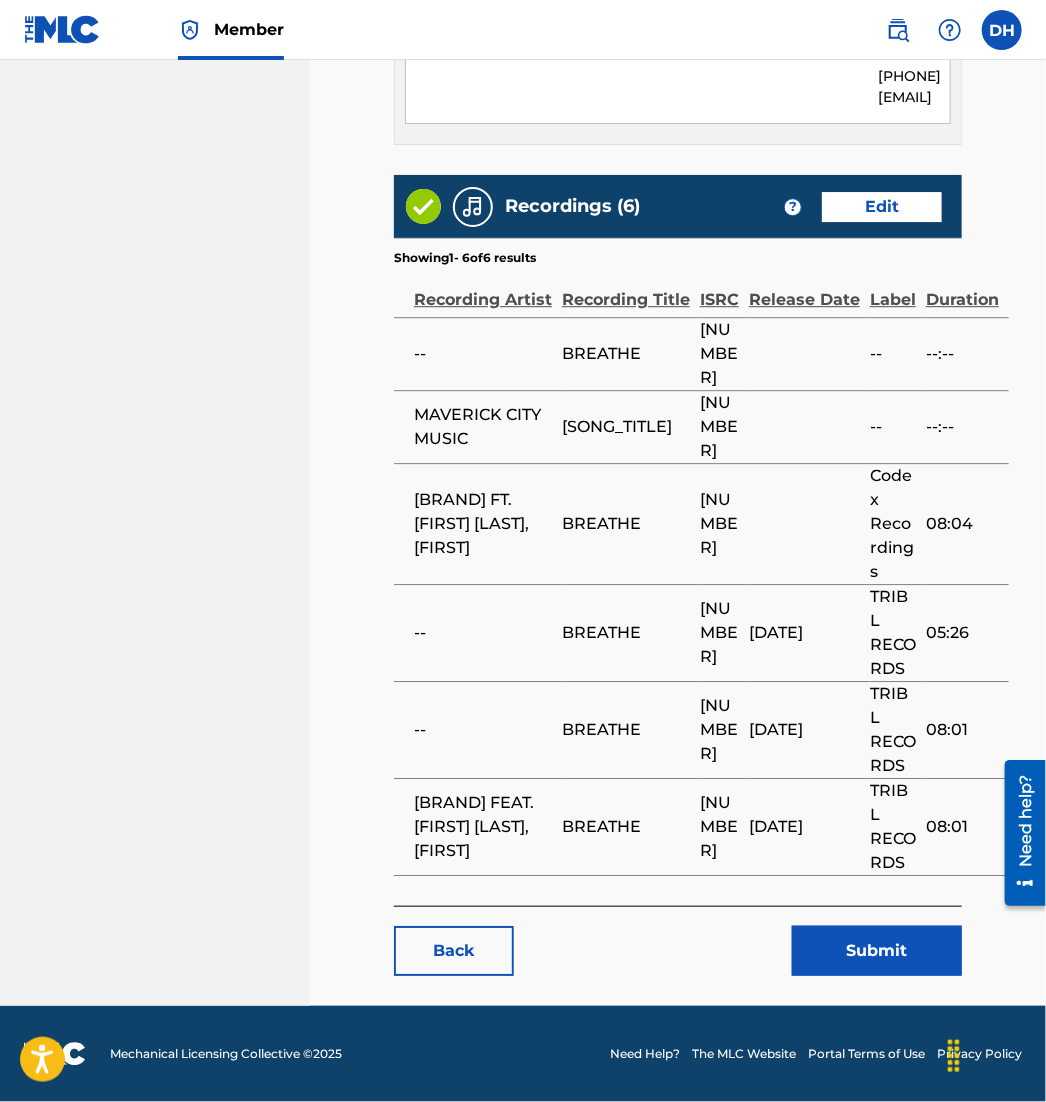 click on "Submit" at bounding box center (877, 951) 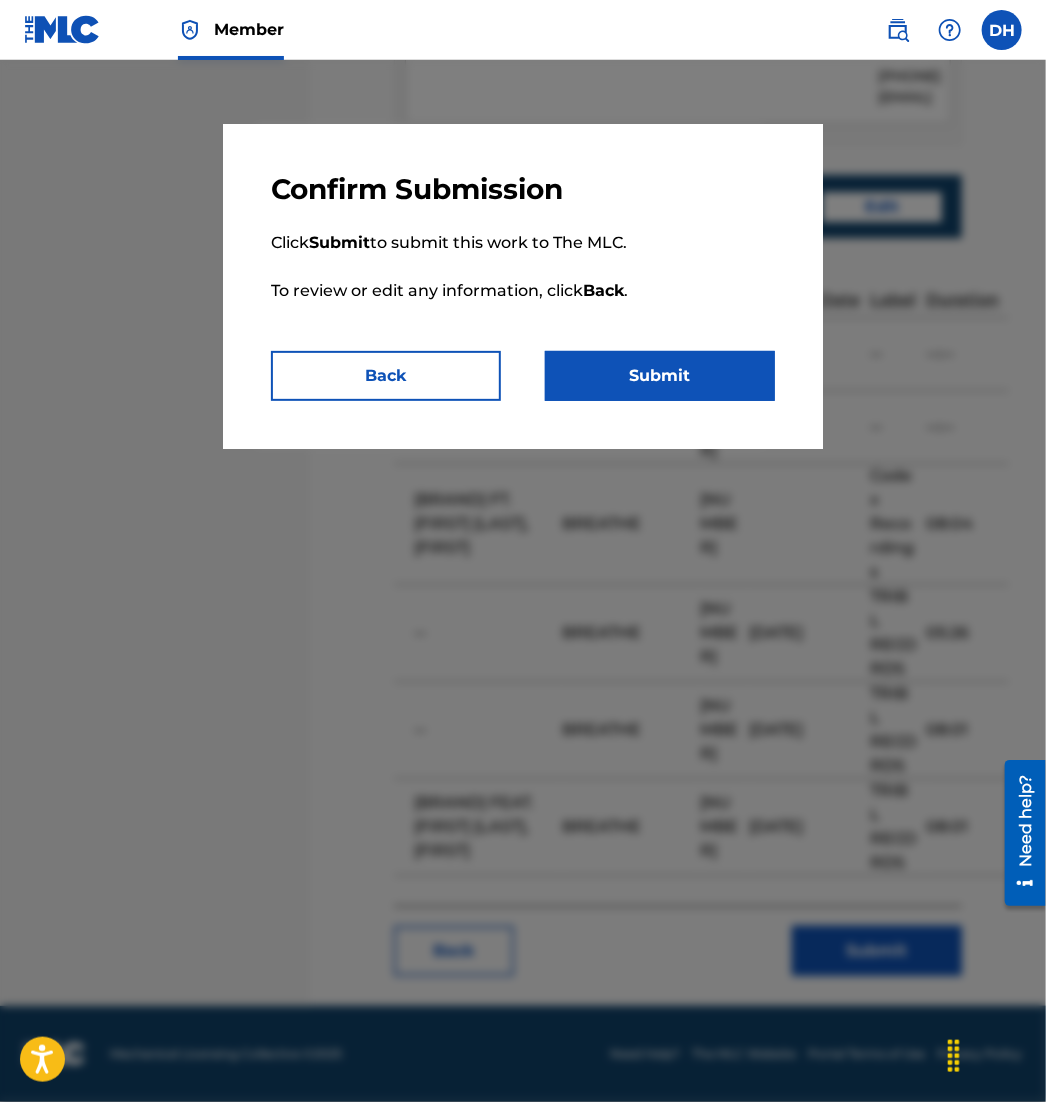 click on "Submit" at bounding box center (660, 376) 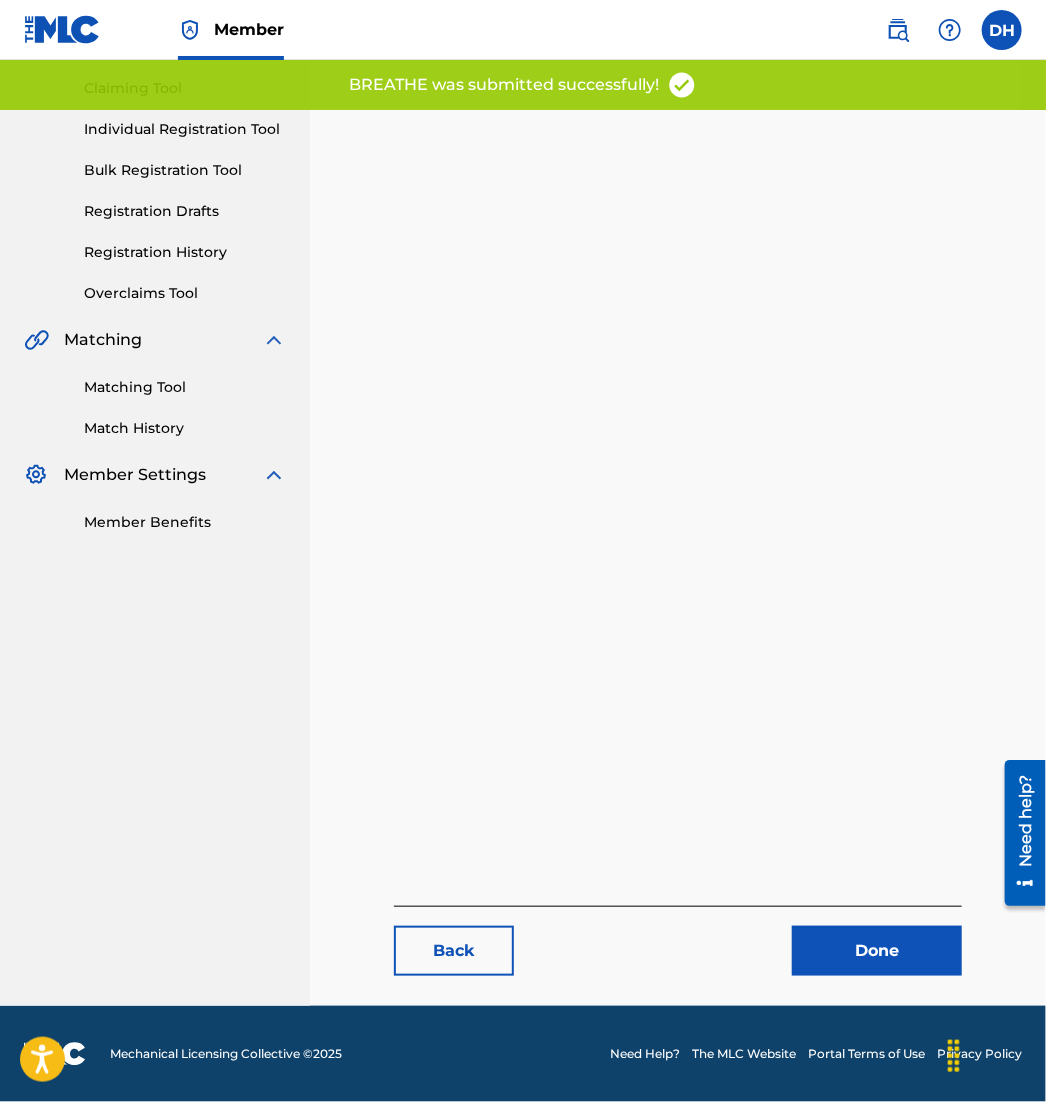 scroll, scrollTop: 0, scrollLeft: 0, axis: both 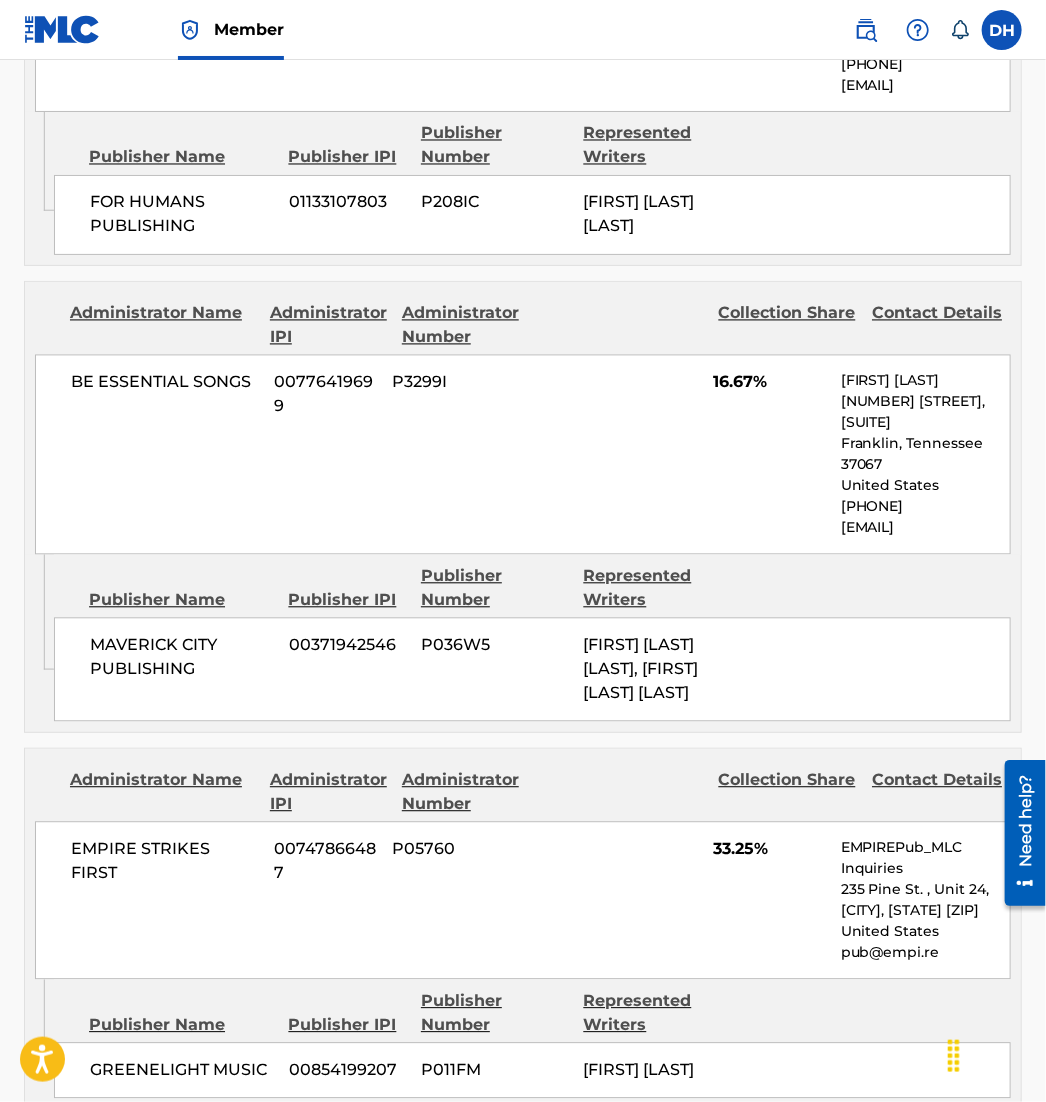 click on "Administrator Name Administrator IPI Administrator Number Collection Share Contact Details BE ESSENTIAL SONGS 00776419699 P3299I 16.67% [FIRST] [LAST] [NUMBER] [STREET], [SUITE] [CITY], [STATE] [ZIP] [COUNTRY] [PHONE] [EMAIL]" at bounding box center [523, 418] 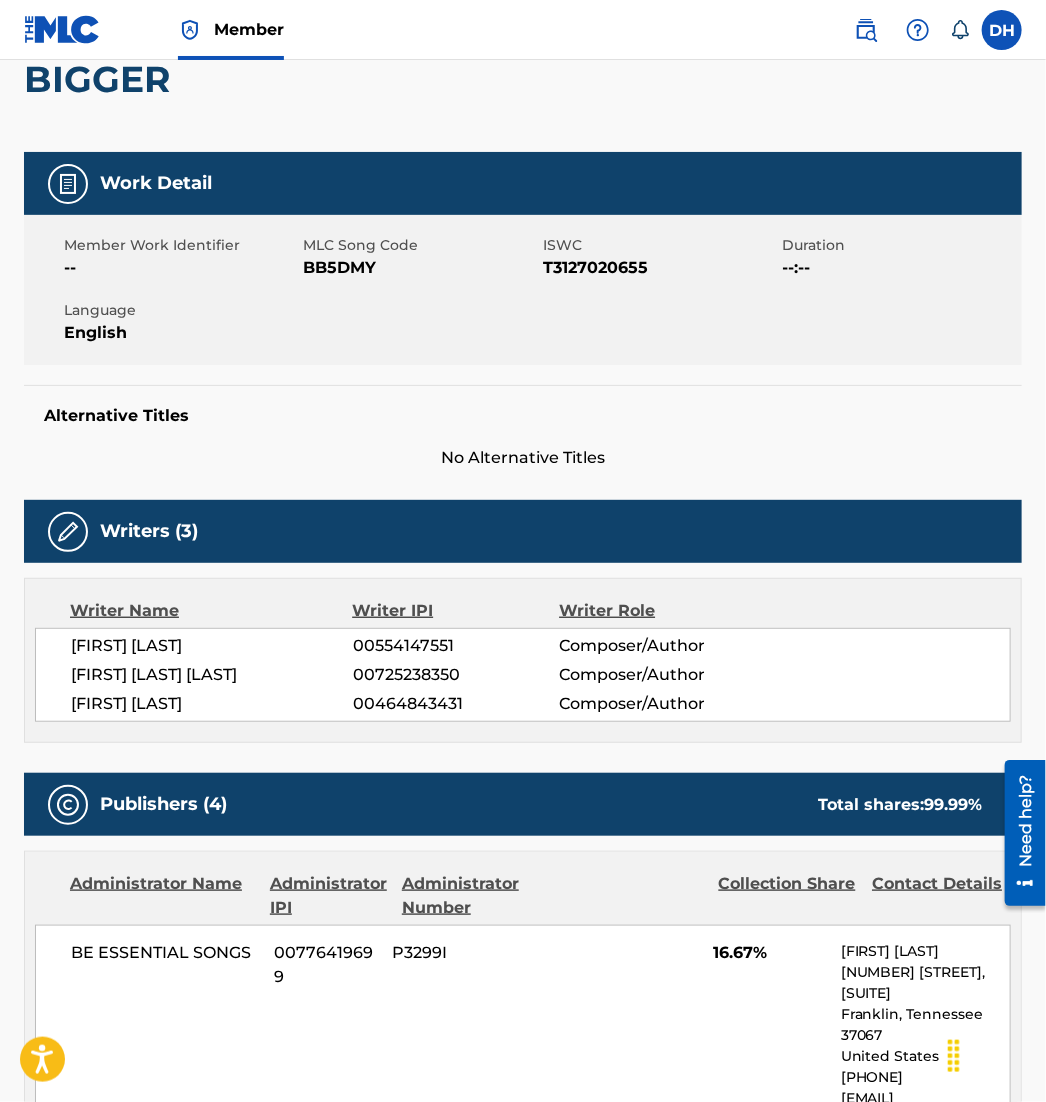 scroll, scrollTop: 0, scrollLeft: 0, axis: both 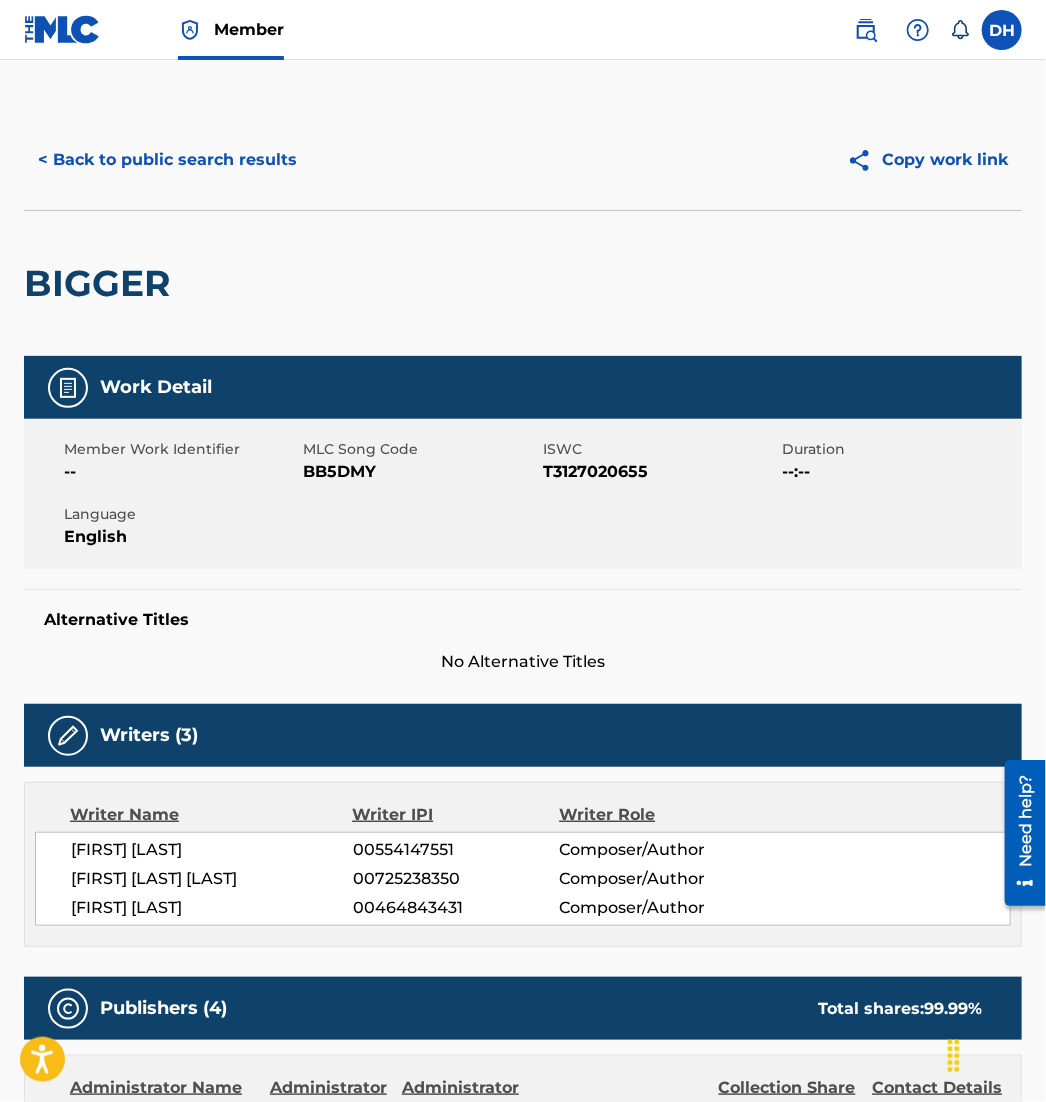 click on "< Back to public search results" at bounding box center [167, 160] 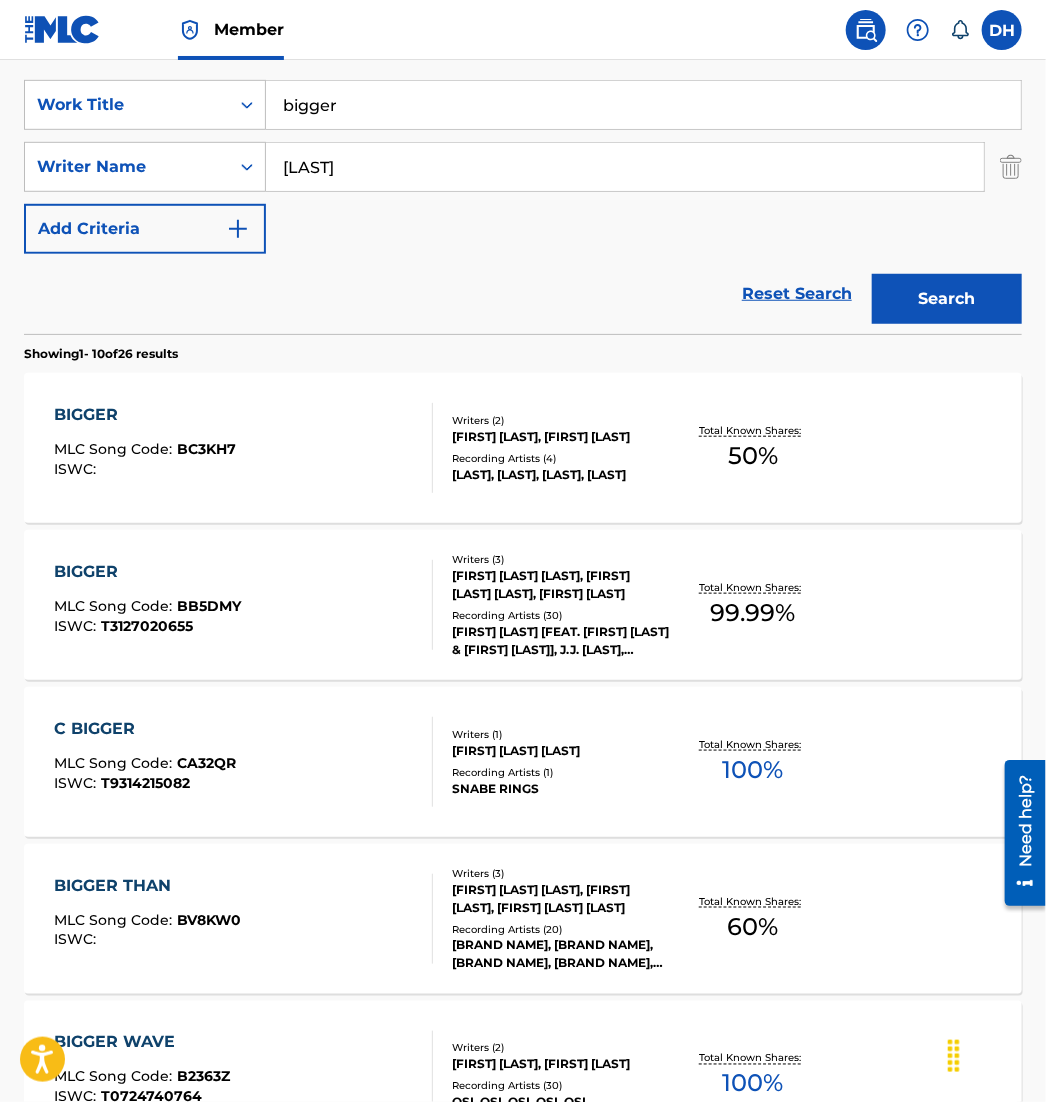 drag, startPoint x: 370, startPoint y: 128, endPoint x: 220, endPoint y: 70, distance: 160.82289 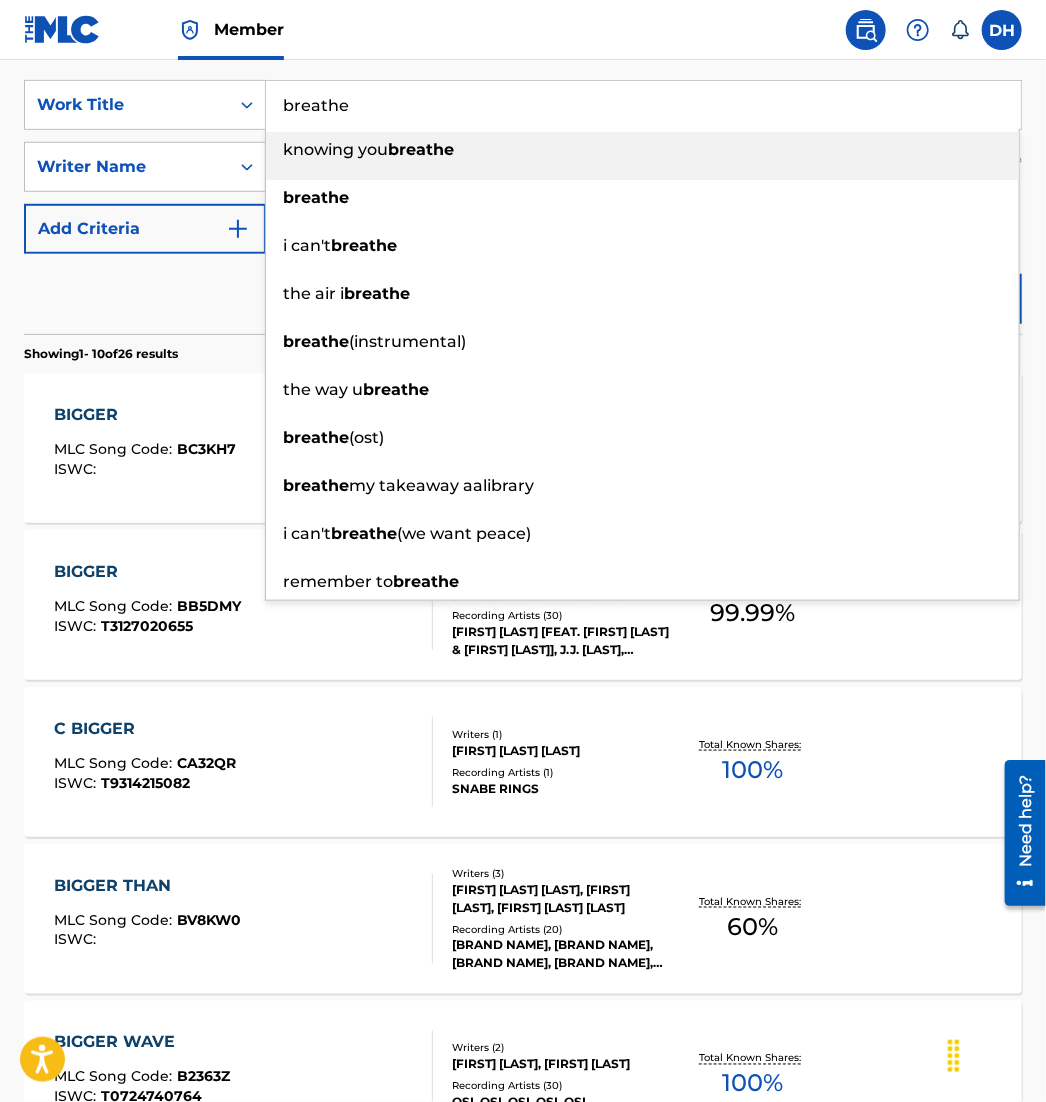 type on "breathe" 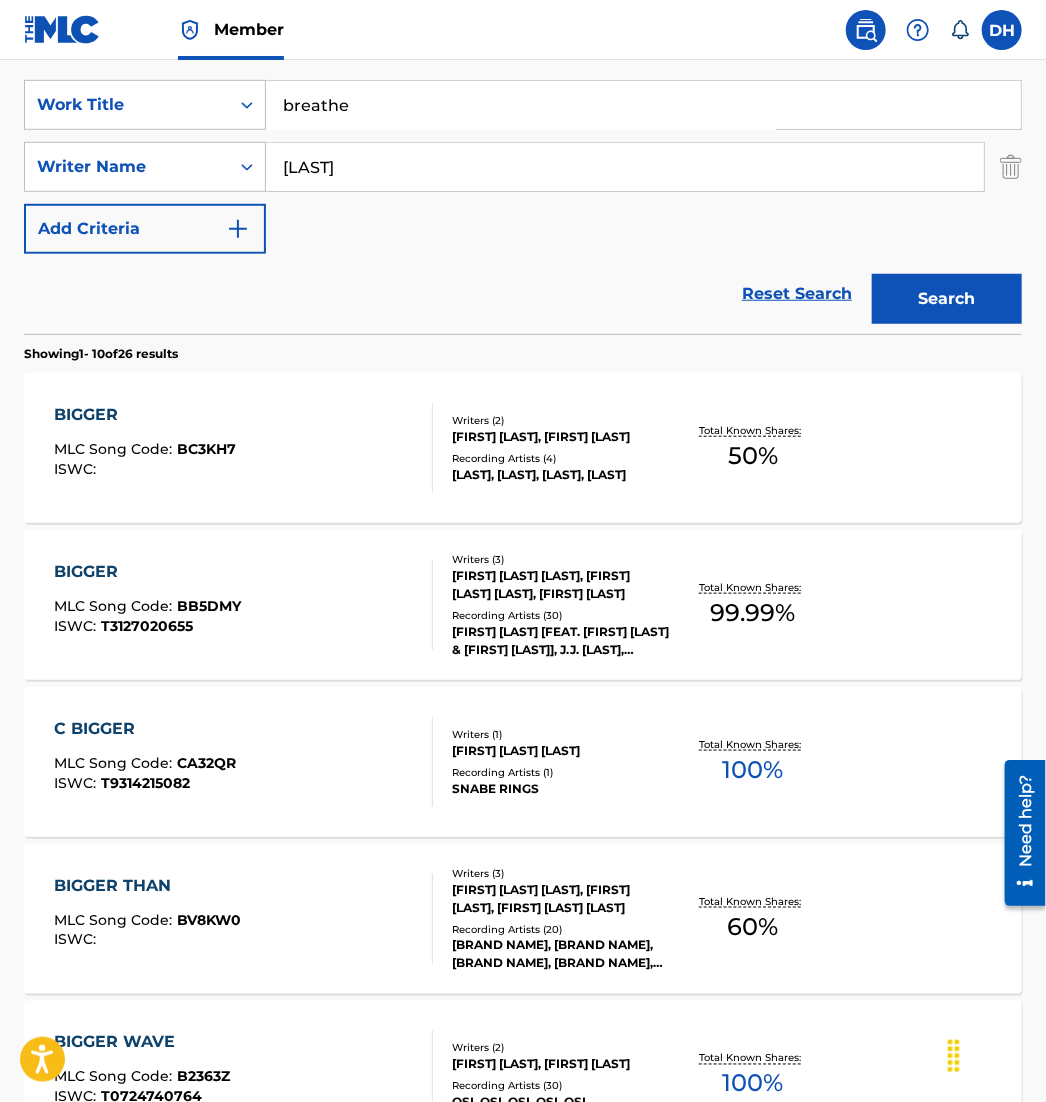 click on "Reset Search Search" at bounding box center (523, 294) 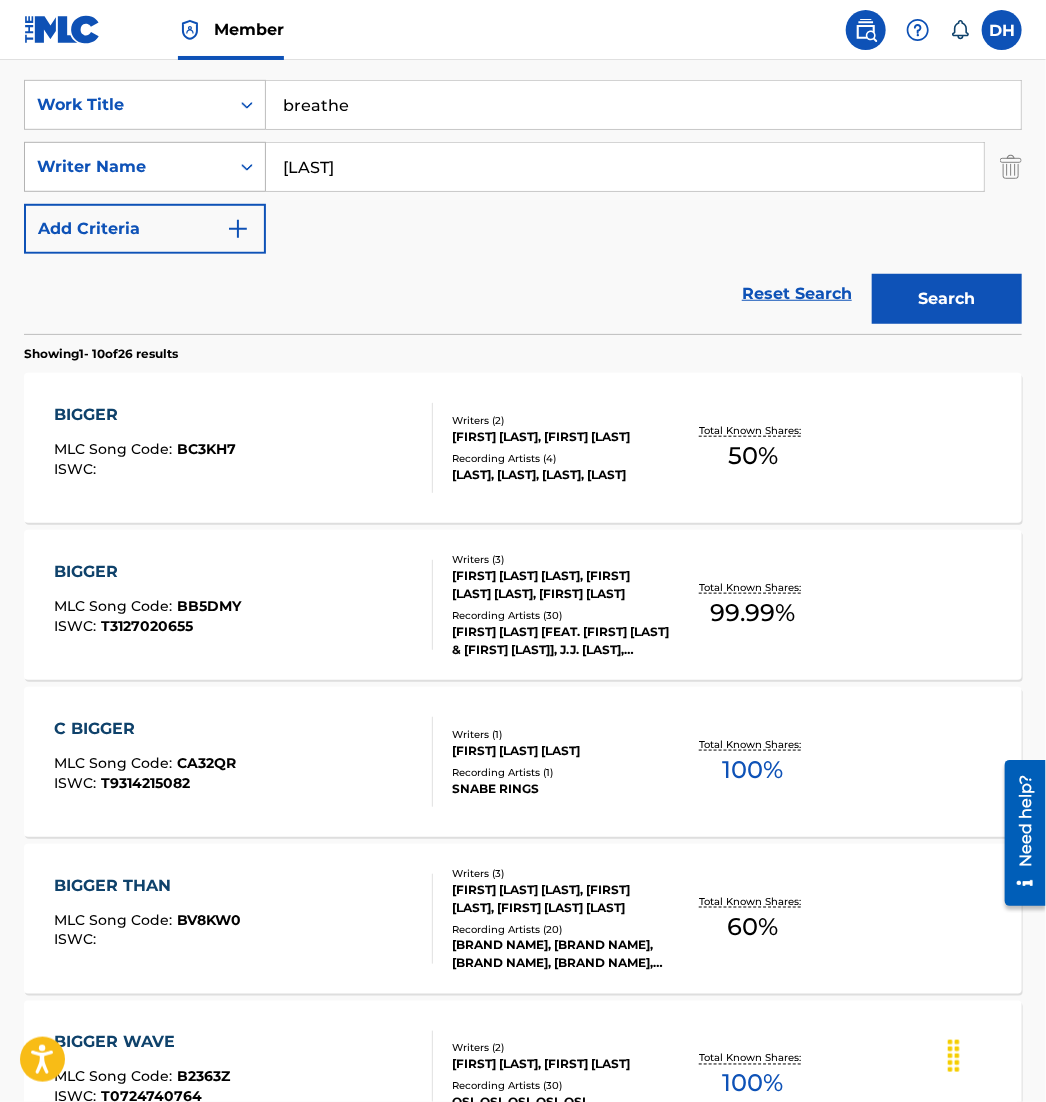drag, startPoint x: 459, startPoint y: 180, endPoint x: 122, endPoint y: 150, distance: 338.33267 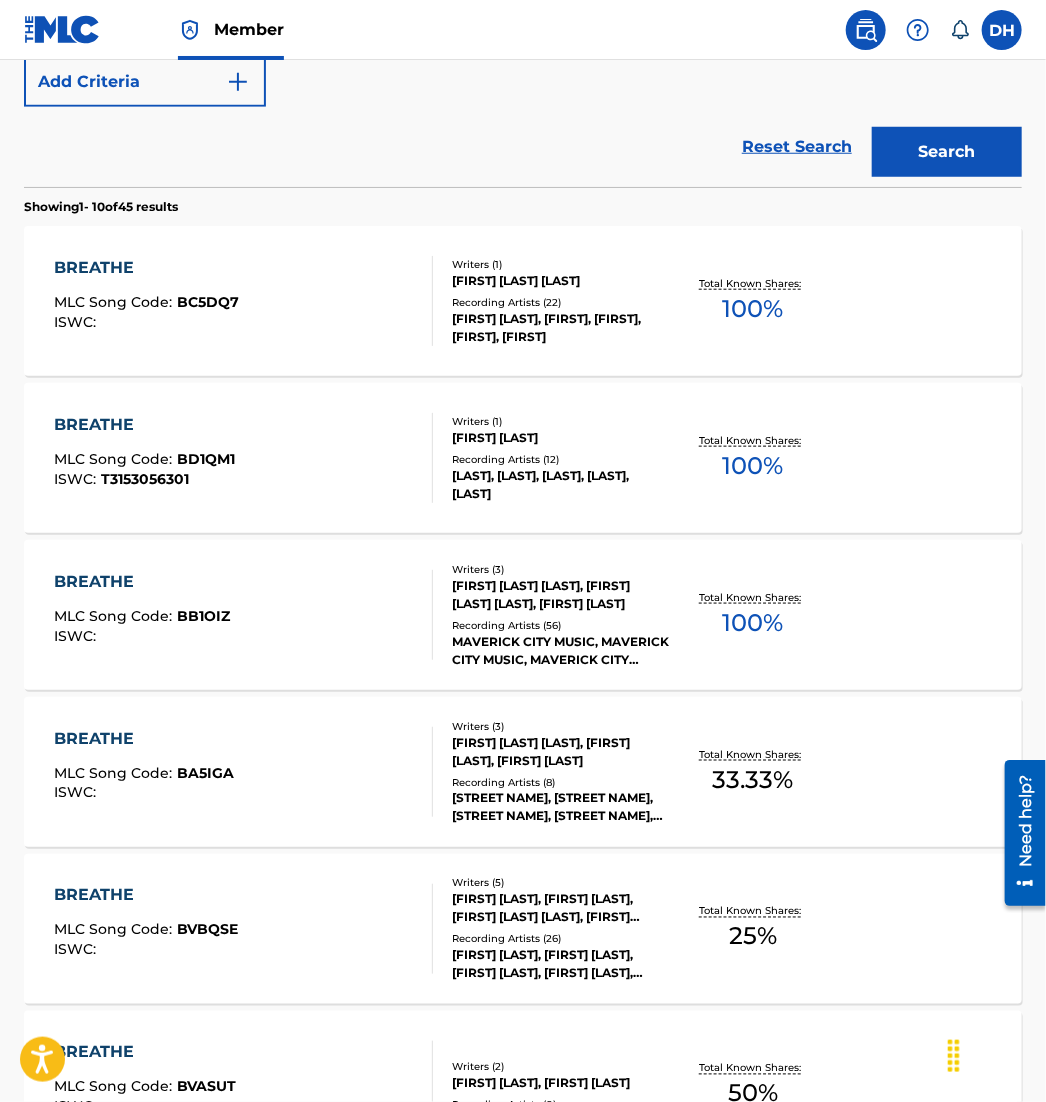 scroll, scrollTop: 517, scrollLeft: 0, axis: vertical 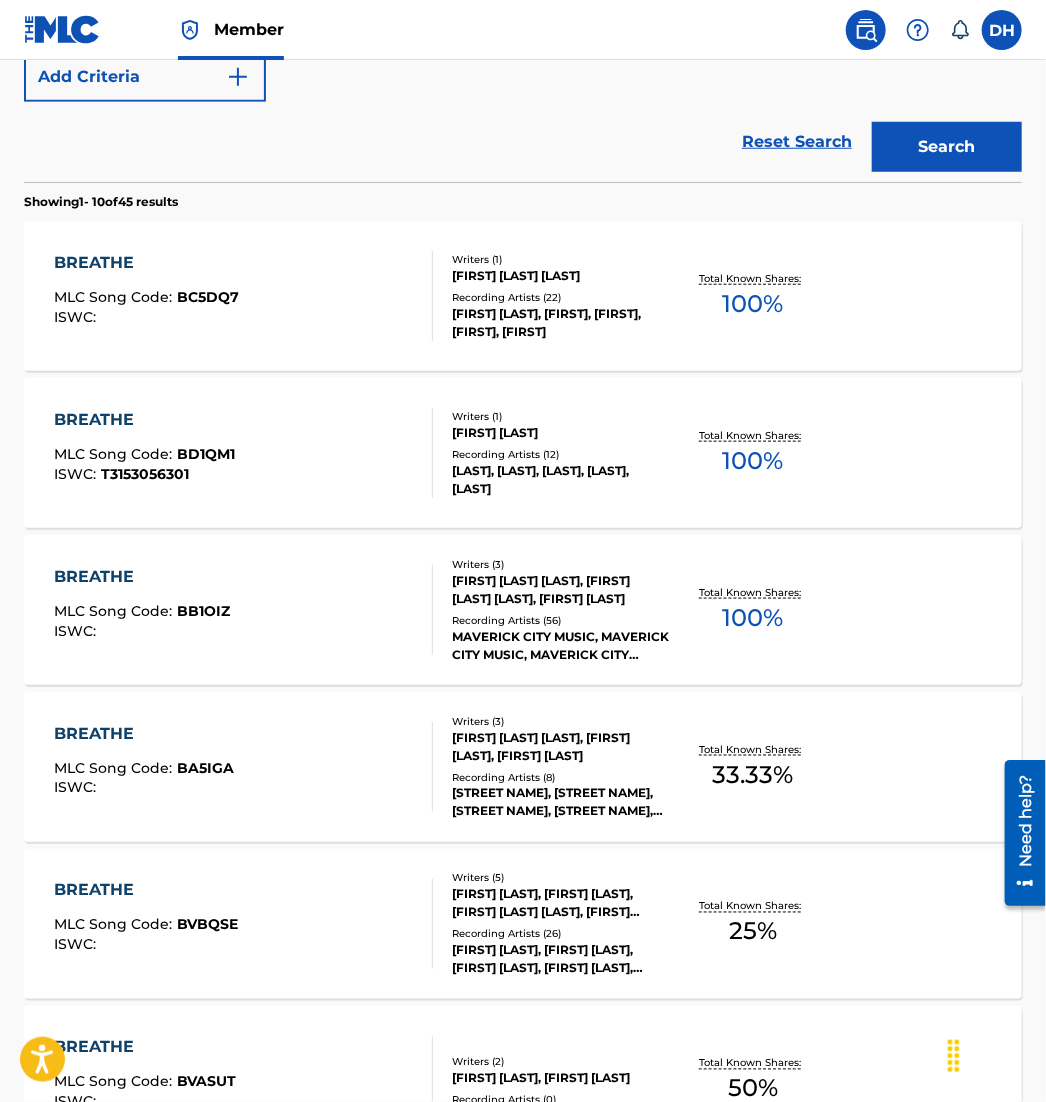 click on "BREATHE MLC Song Code : BB1OIZ ISWC :" at bounding box center [243, 610] 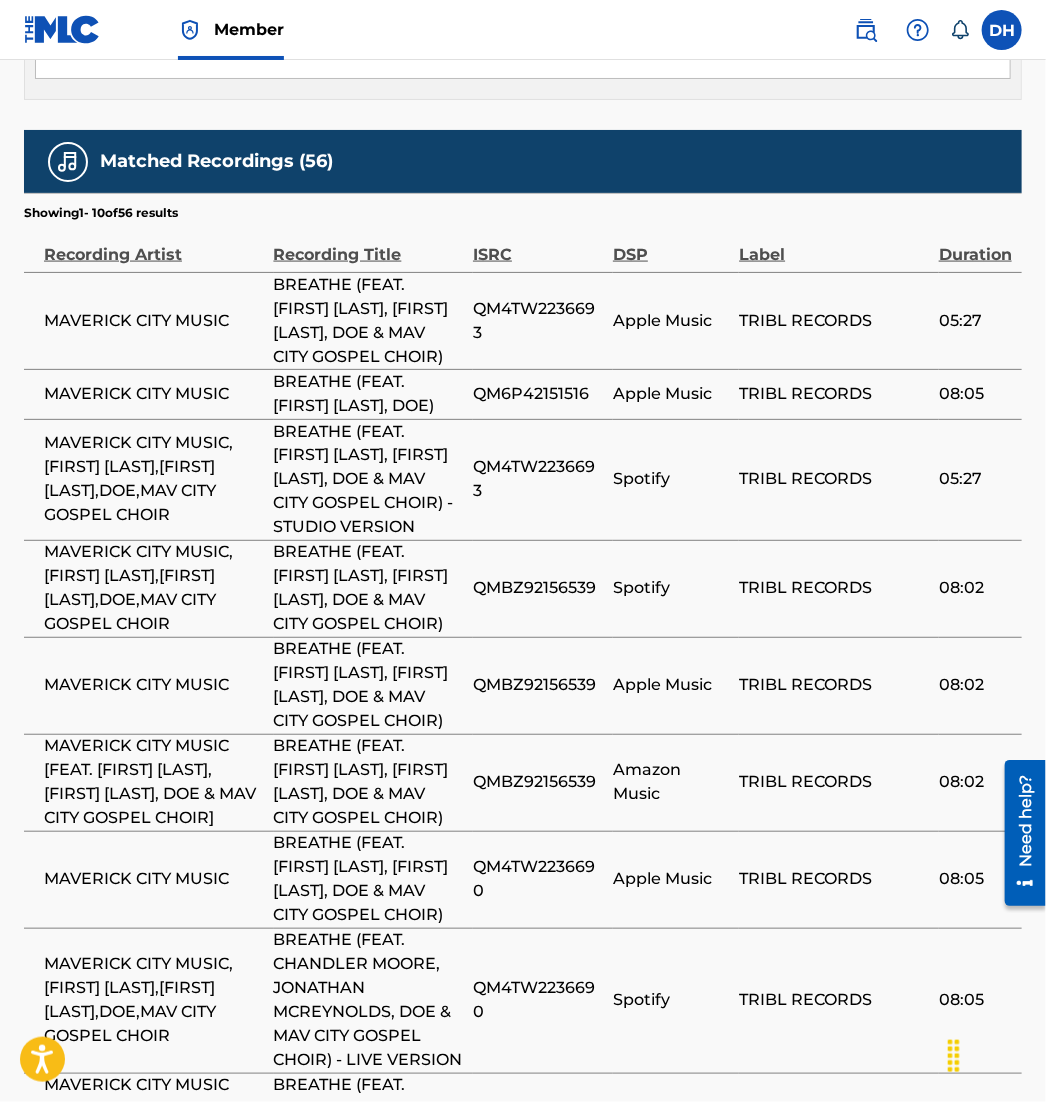 scroll, scrollTop: 4503, scrollLeft: 0, axis: vertical 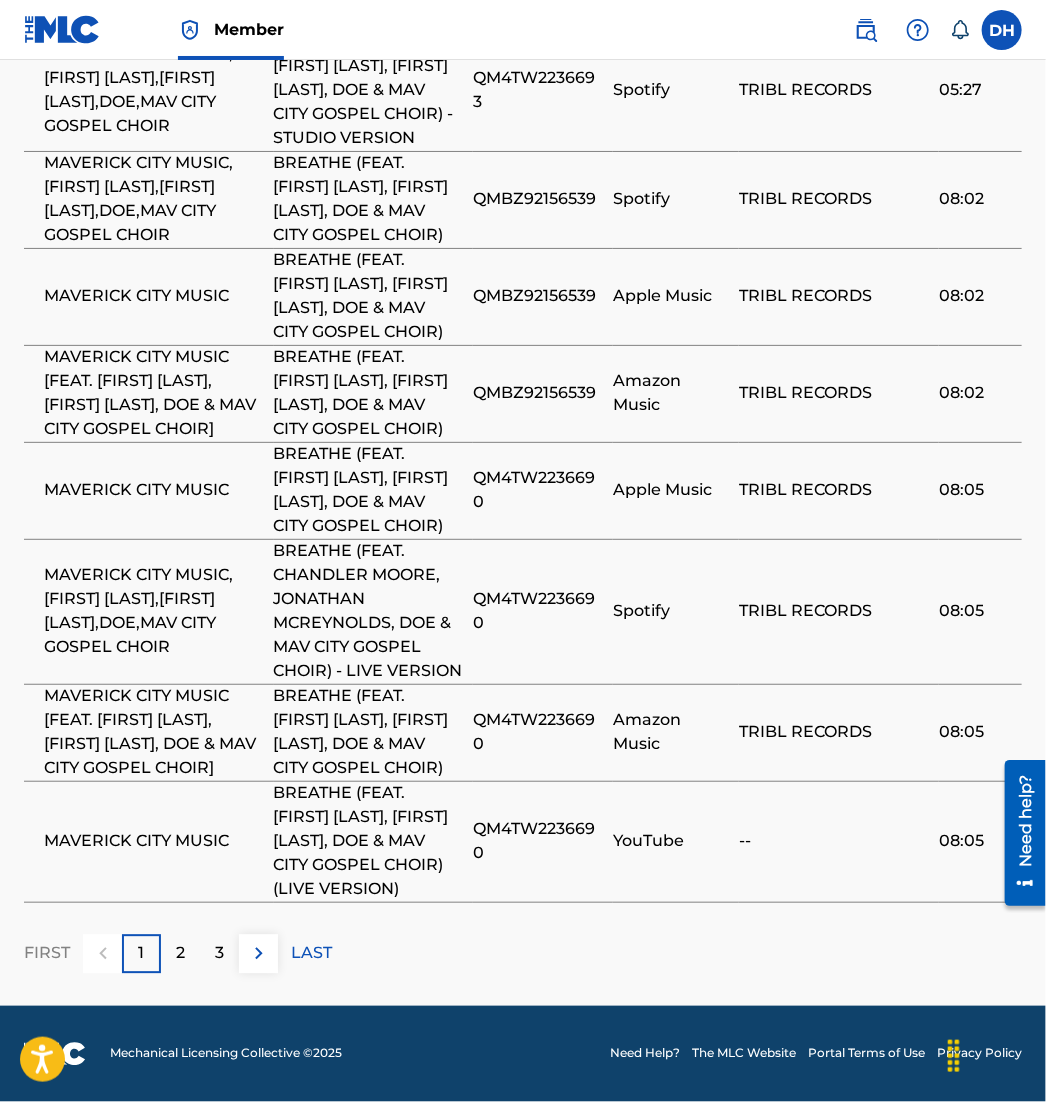 click on "FIRST 1 2 3 LAST" at bounding box center (523, 954) 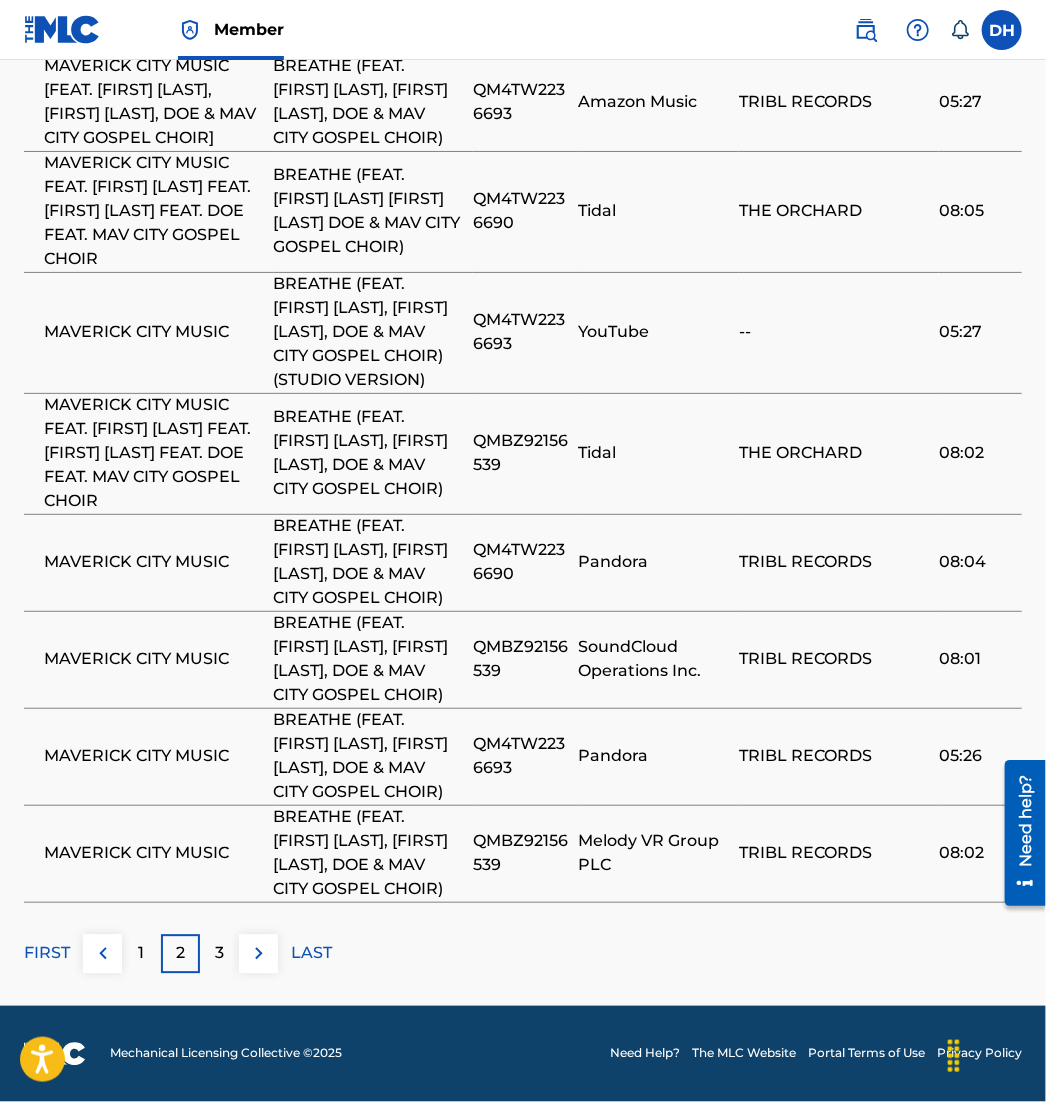 click at bounding box center [259, 954] 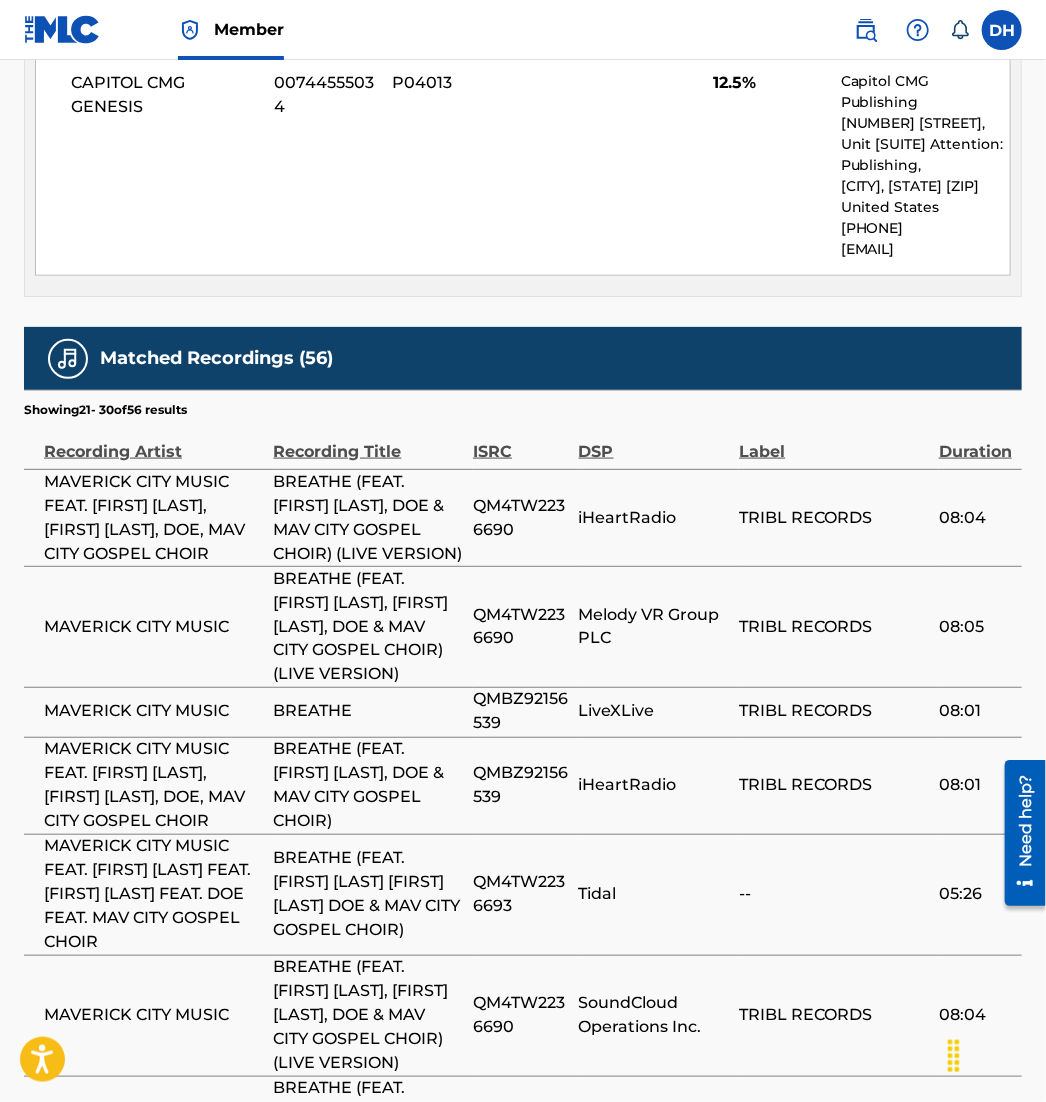scroll, scrollTop: 4480, scrollLeft: 0, axis: vertical 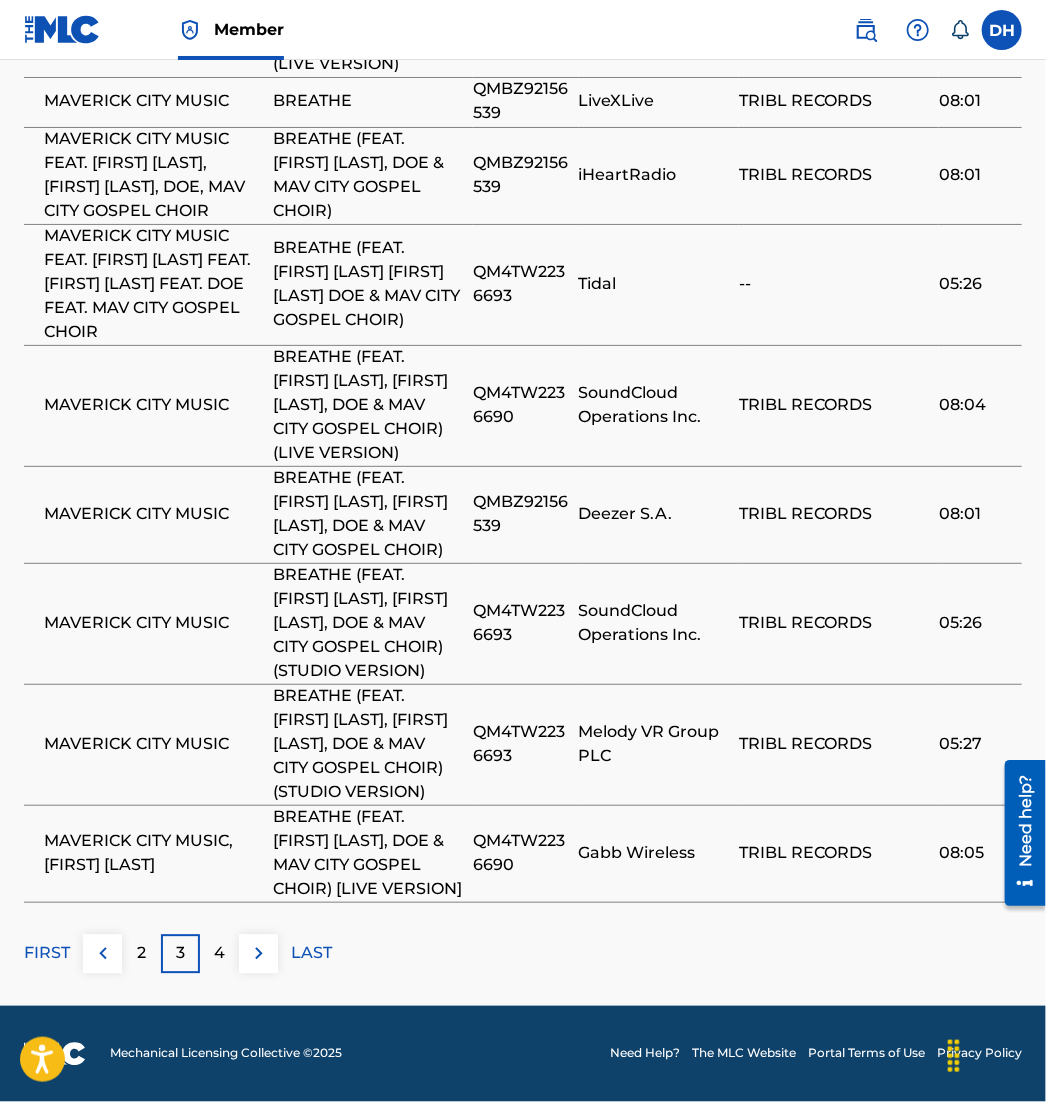 click at bounding box center (258, 954) 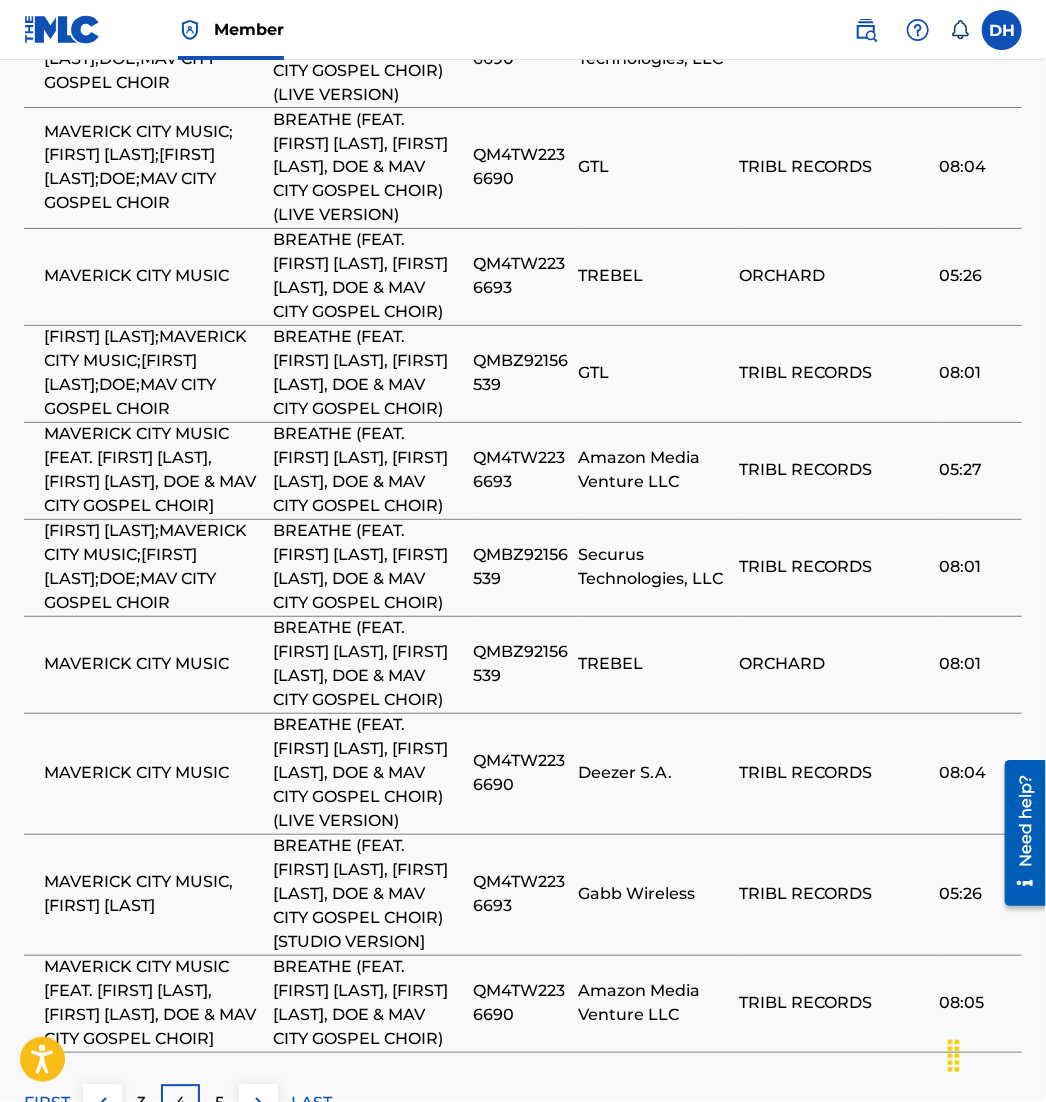 scroll, scrollTop: 4574, scrollLeft: 0, axis: vertical 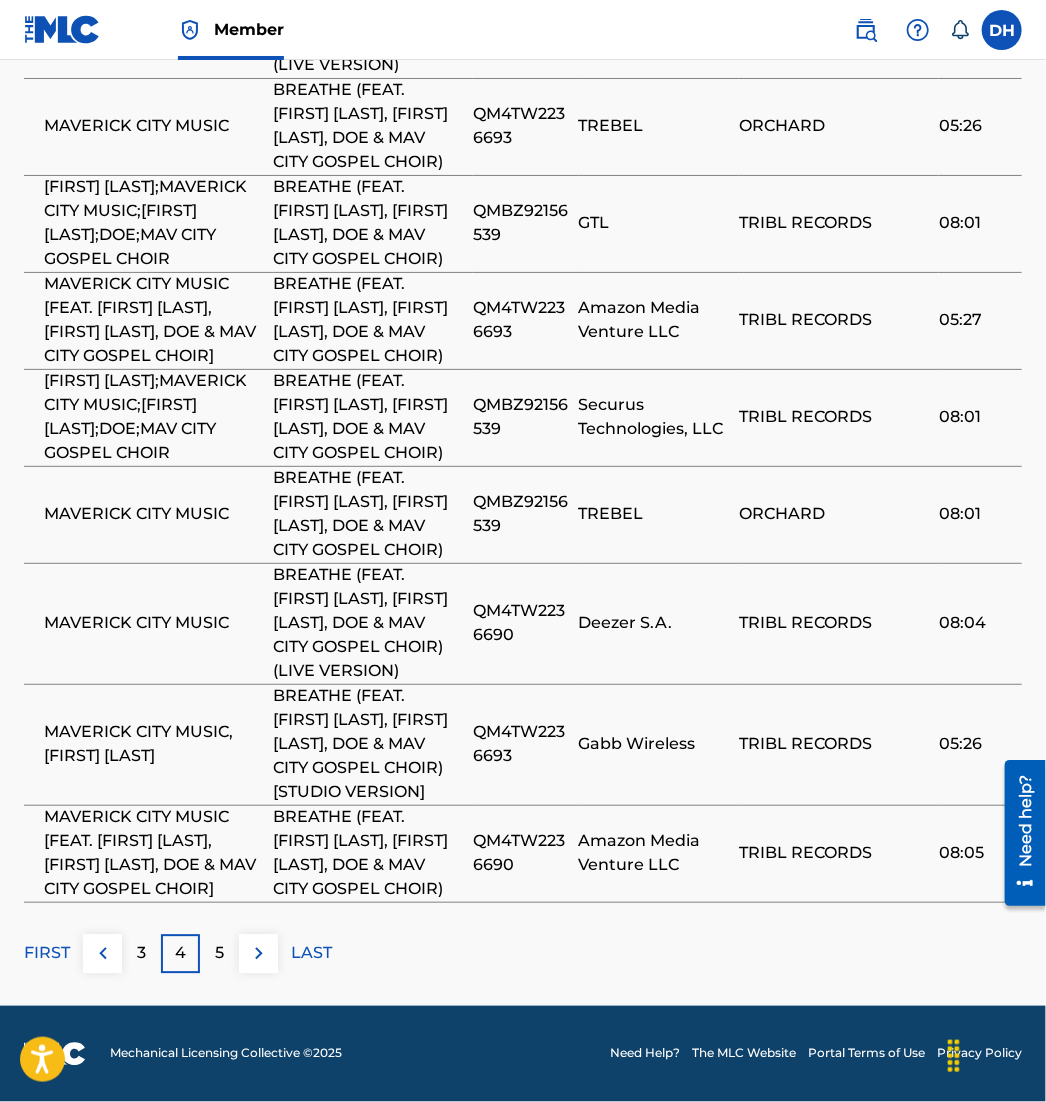 click at bounding box center (259, 954) 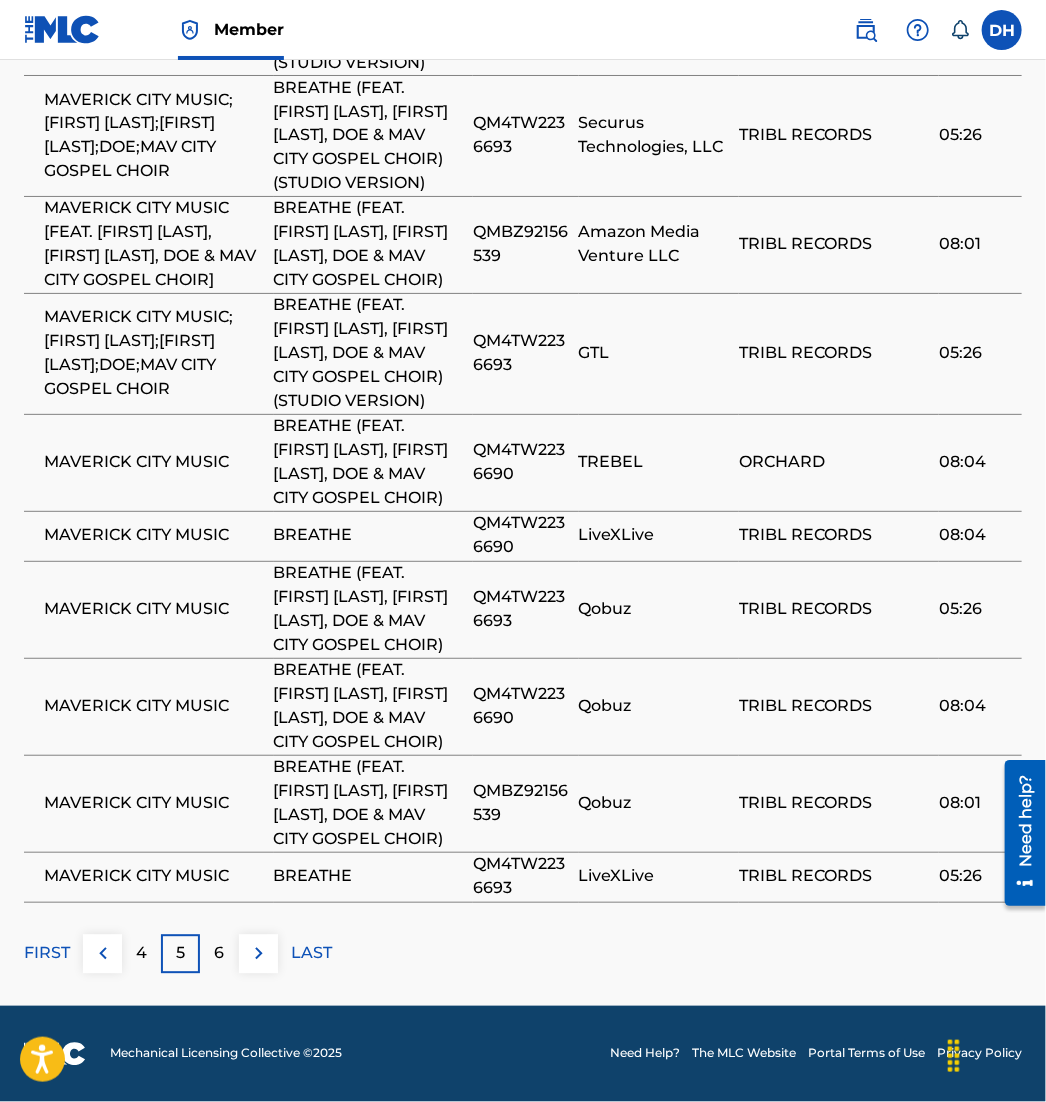 scroll, scrollTop: 4385, scrollLeft: 0, axis: vertical 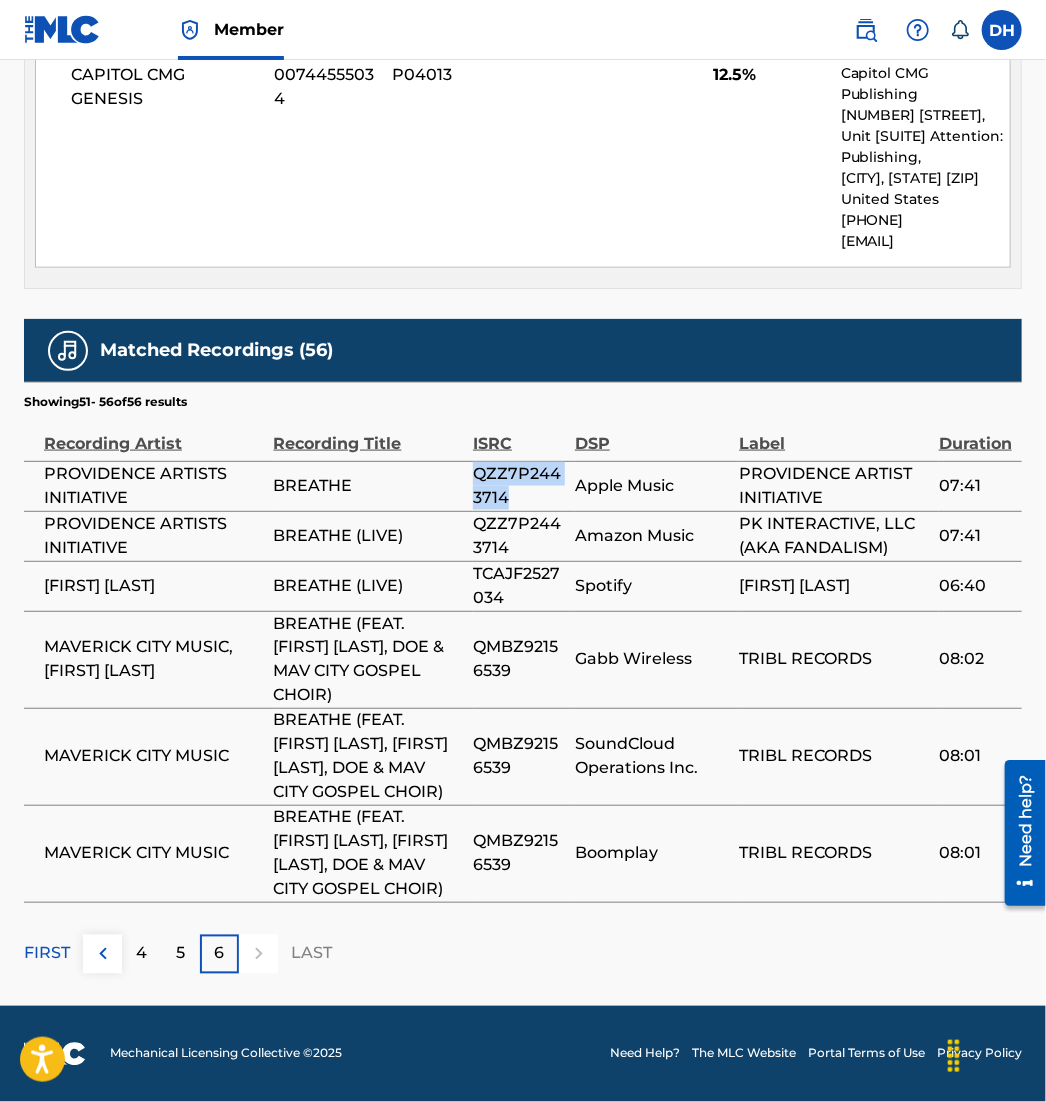 drag, startPoint x: 525, startPoint y: 377, endPoint x: 474, endPoint y: 352, distance: 56.797886 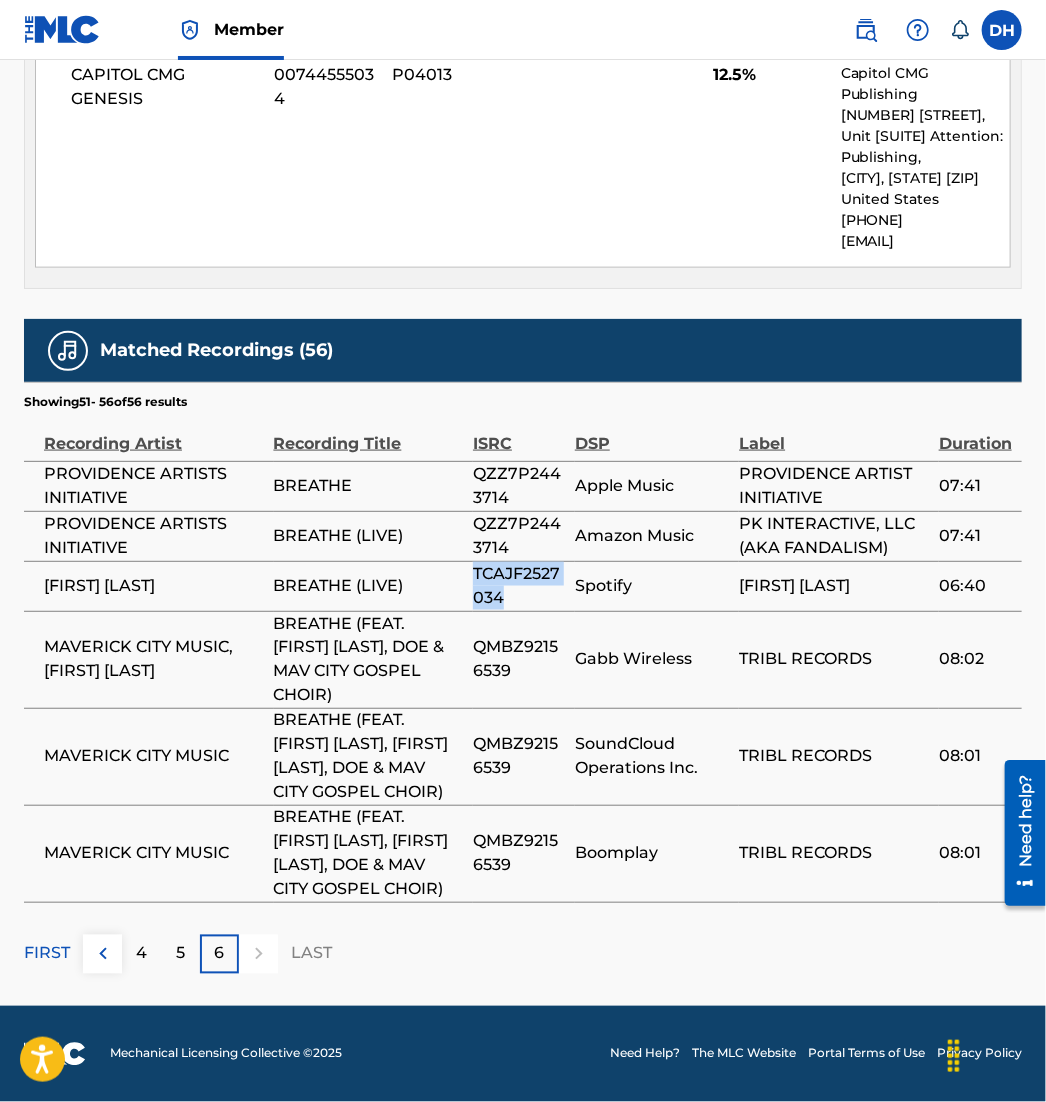 drag, startPoint x: 529, startPoint y: 480, endPoint x: 445, endPoint y: 452, distance: 88.54378 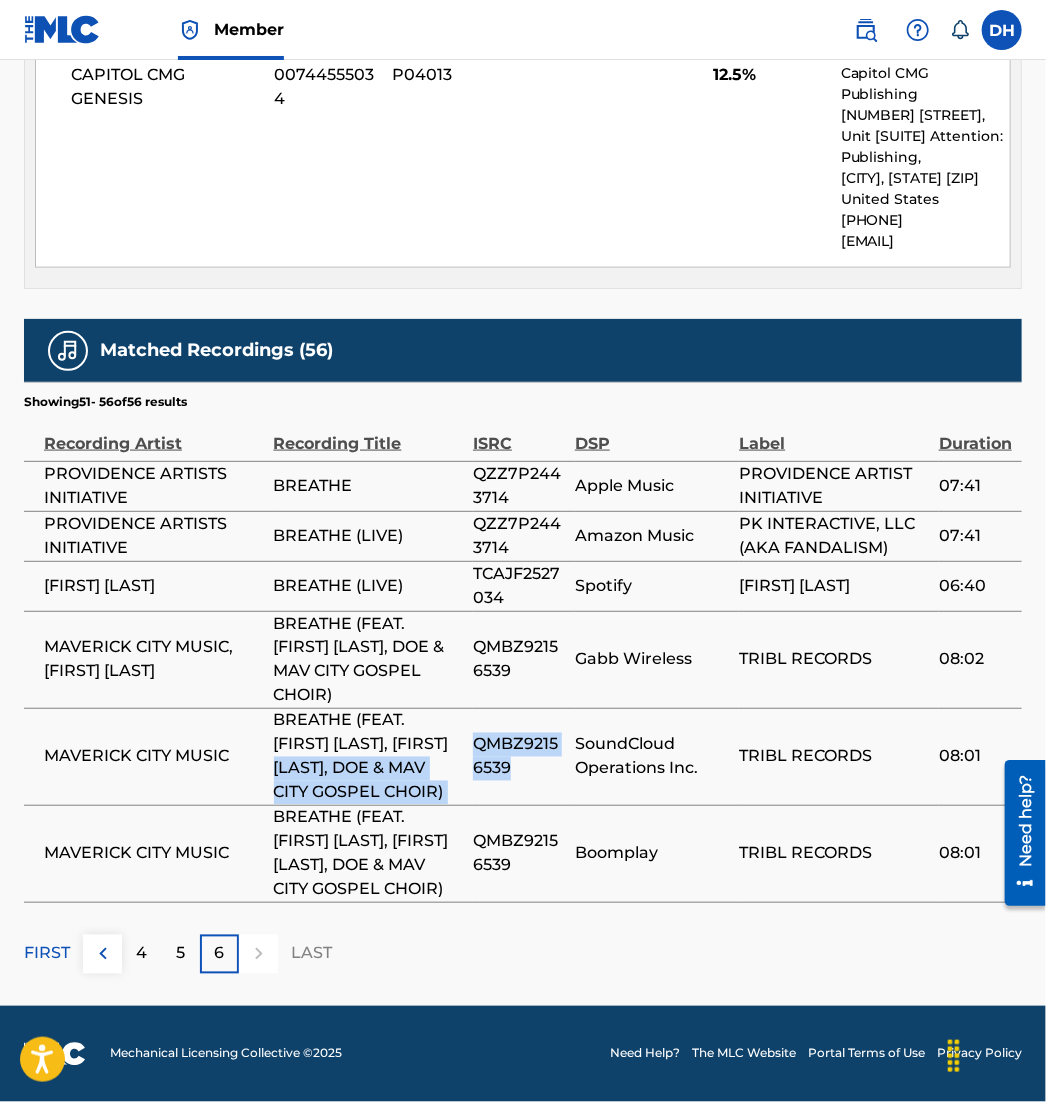 drag, startPoint x: 518, startPoint y: 693, endPoint x: 468, endPoint y: 663, distance: 58.30952 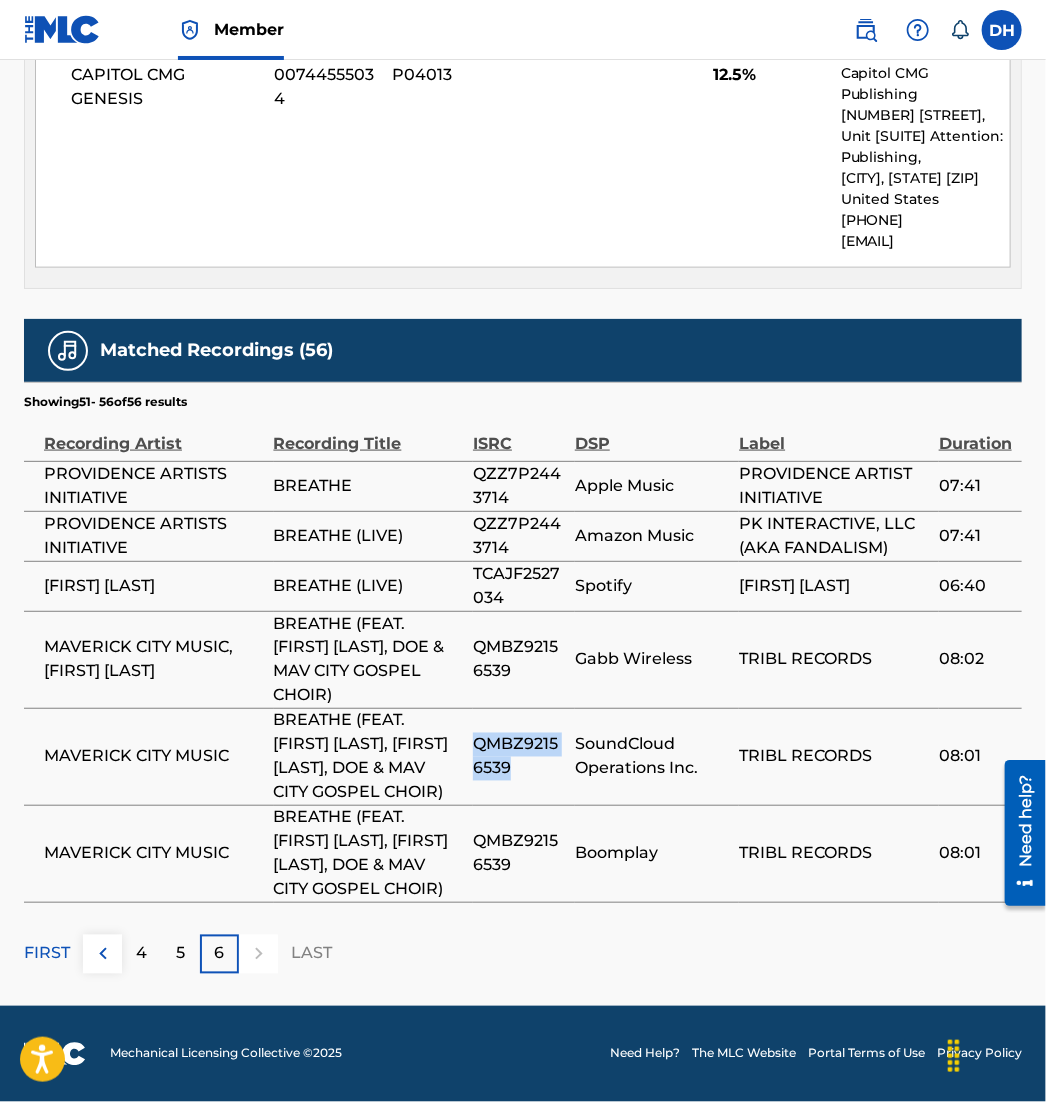 drag, startPoint x: 477, startPoint y: 670, endPoint x: 521, endPoint y: 704, distance: 55.605755 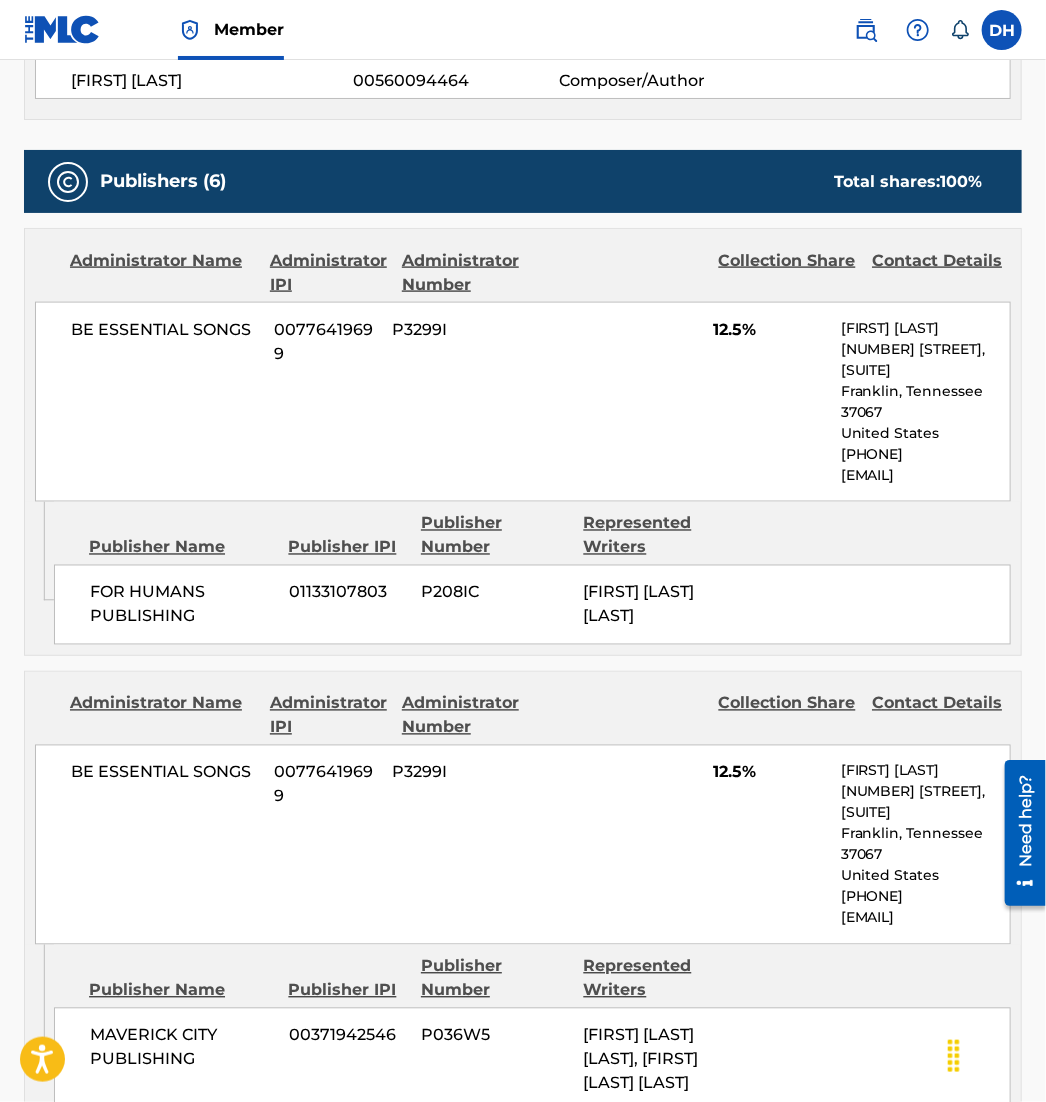 scroll, scrollTop: 452, scrollLeft: 0, axis: vertical 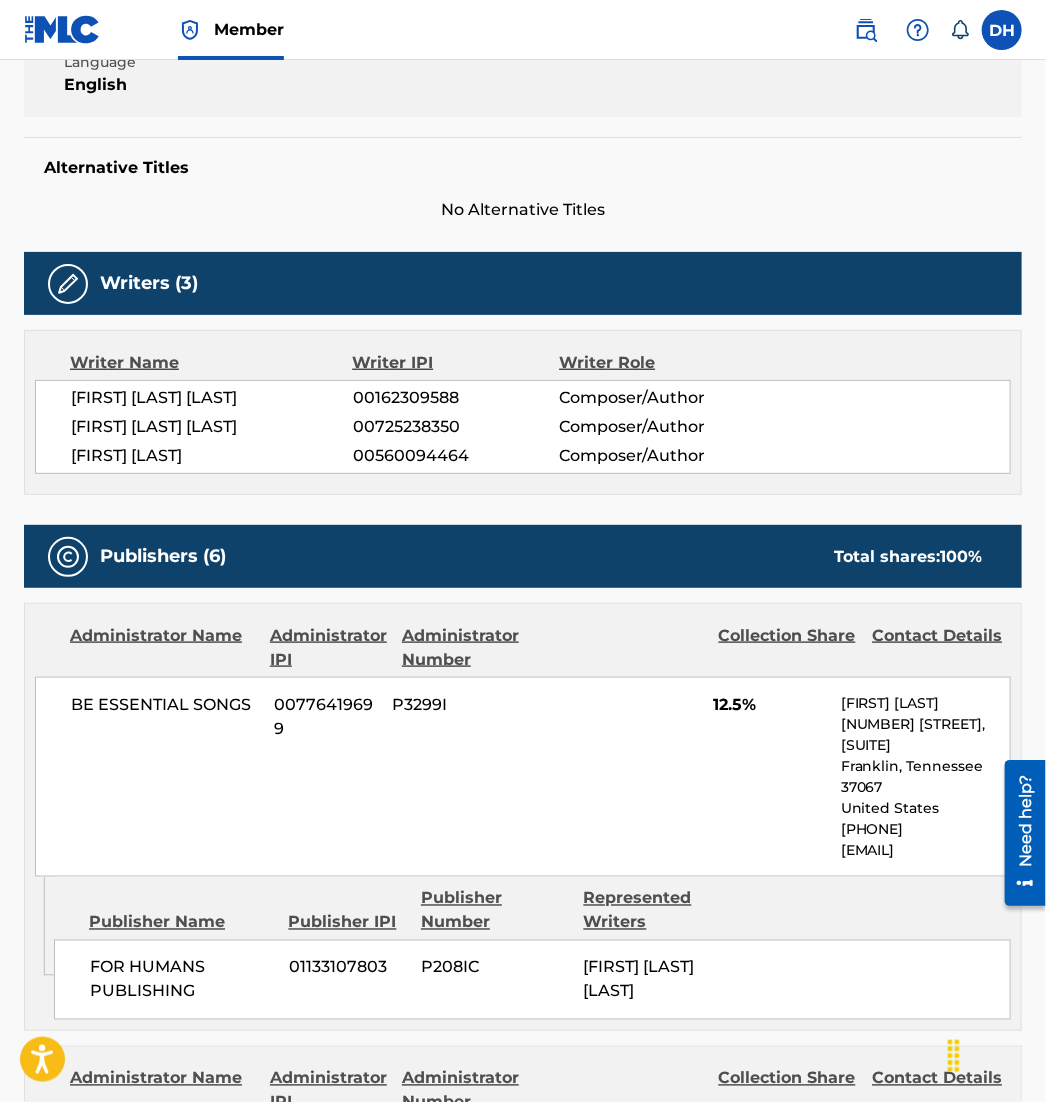 click on "BE ESSENTIAL SONGS 00776419699 P3299I 12.5% [FIRST] [LAST] [NUMBER] [STREET], [SUITE] [CITY], [STATE] [ZIP] [COUNTRY] [PHONE] [EMAIL]" at bounding box center (523, 777) 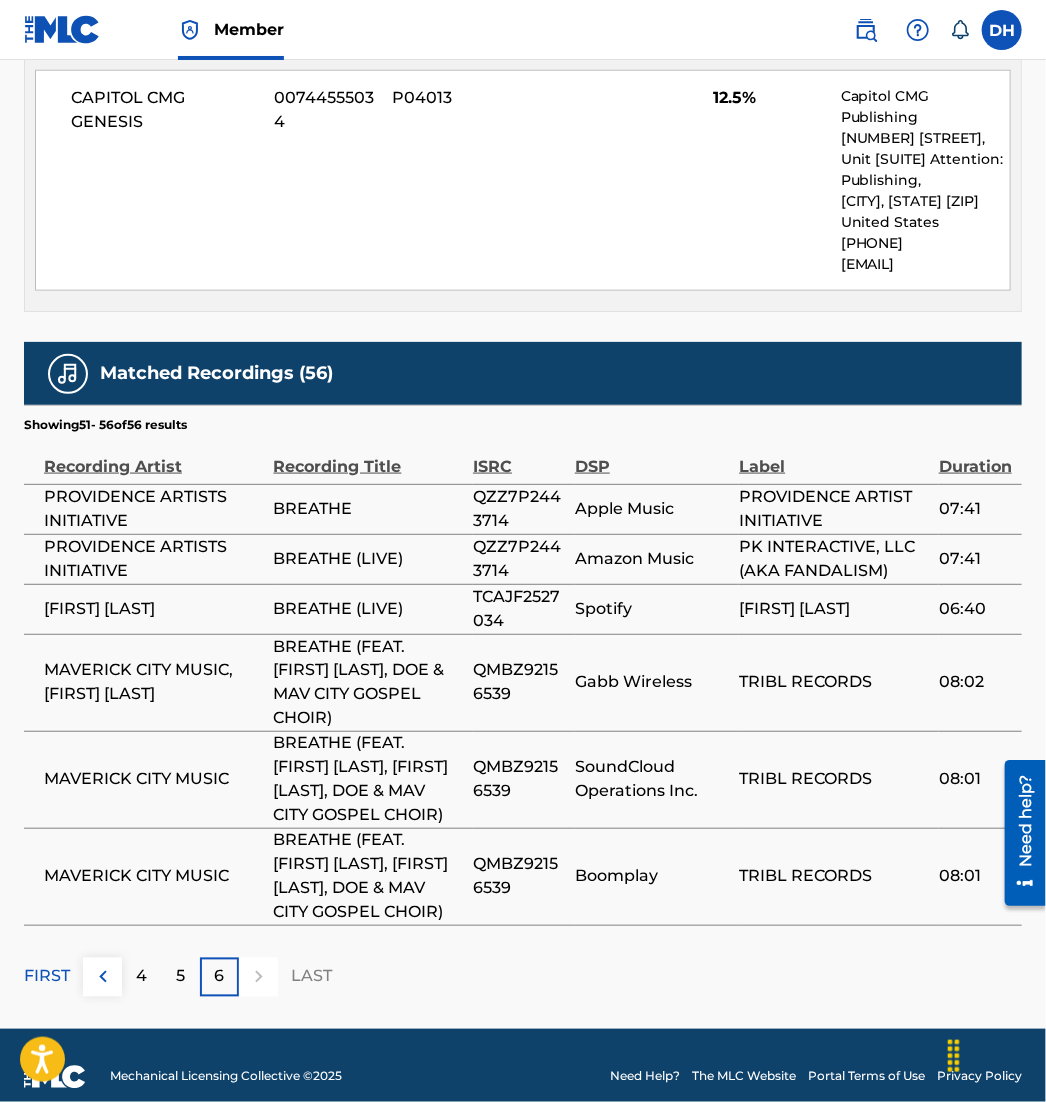 scroll, scrollTop: 3613, scrollLeft: 0, axis: vertical 